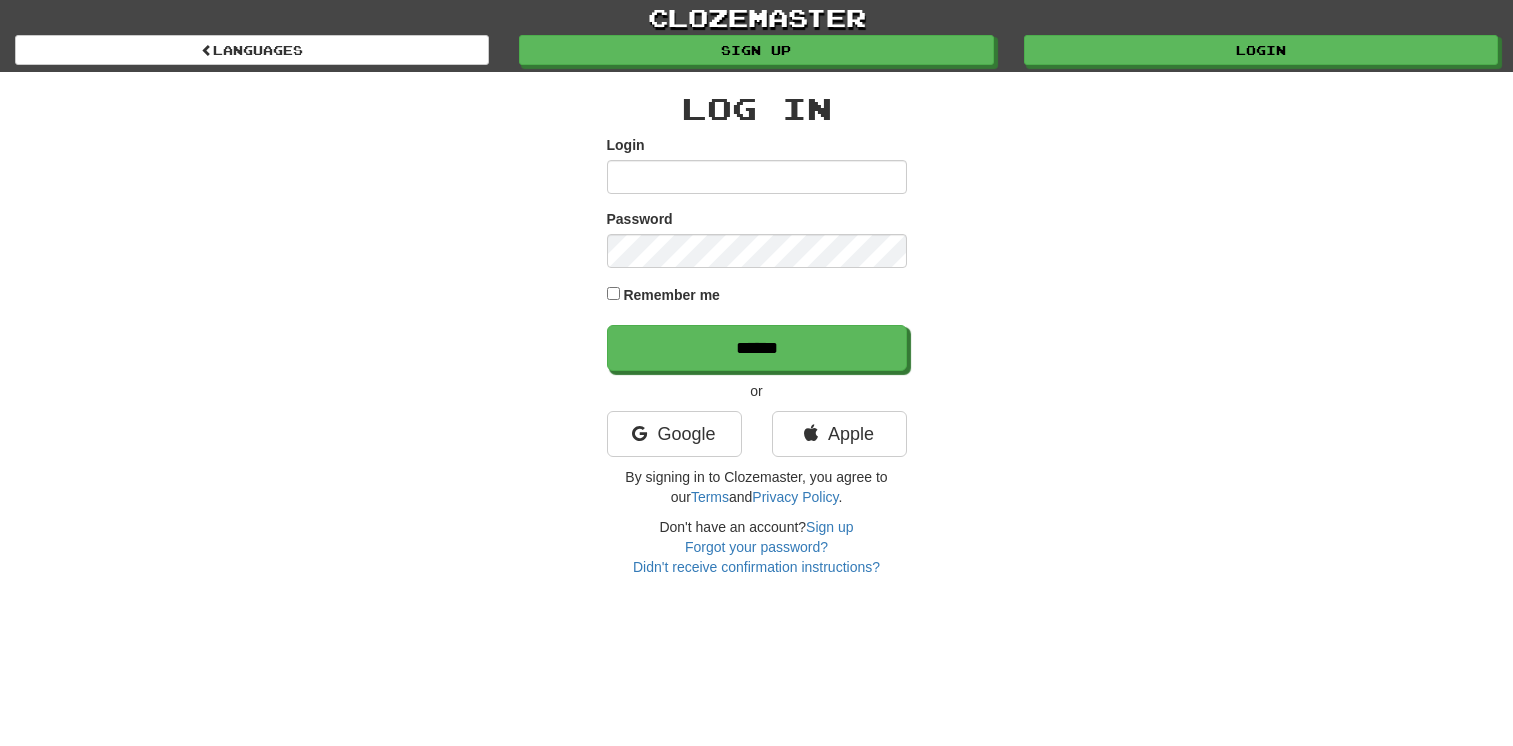 scroll, scrollTop: 0, scrollLeft: 0, axis: both 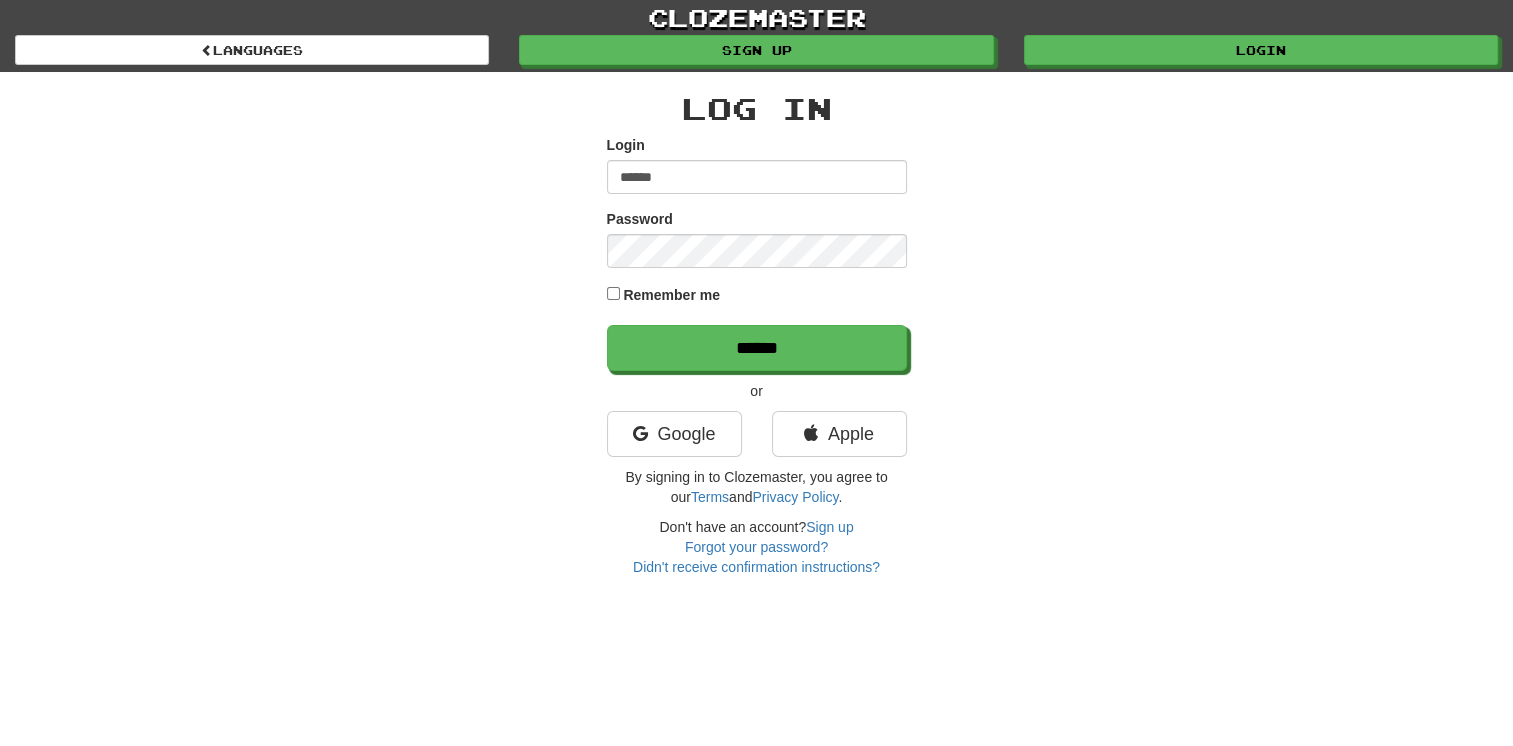 type on "******" 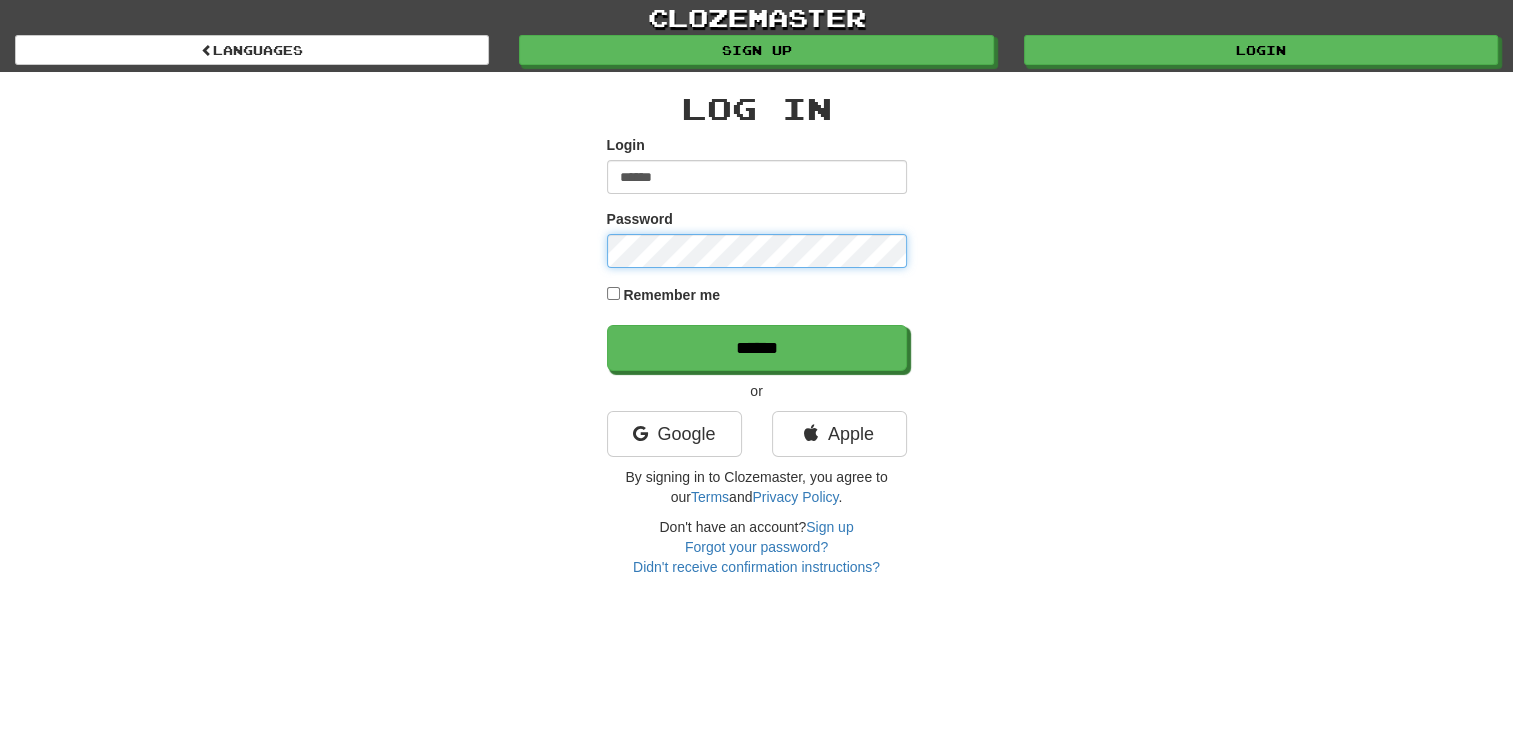 click on "******" at bounding box center (757, 348) 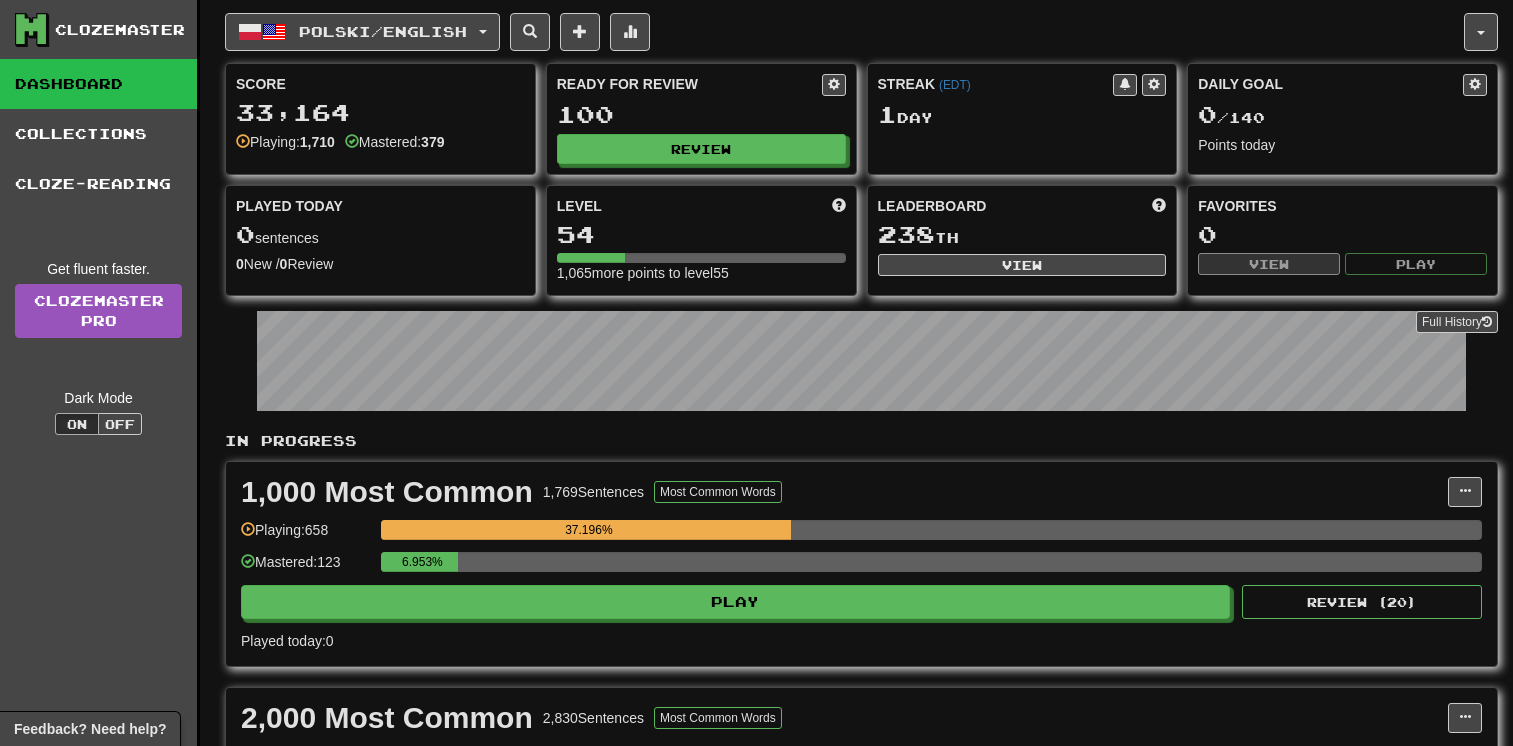 scroll, scrollTop: 0, scrollLeft: 0, axis: both 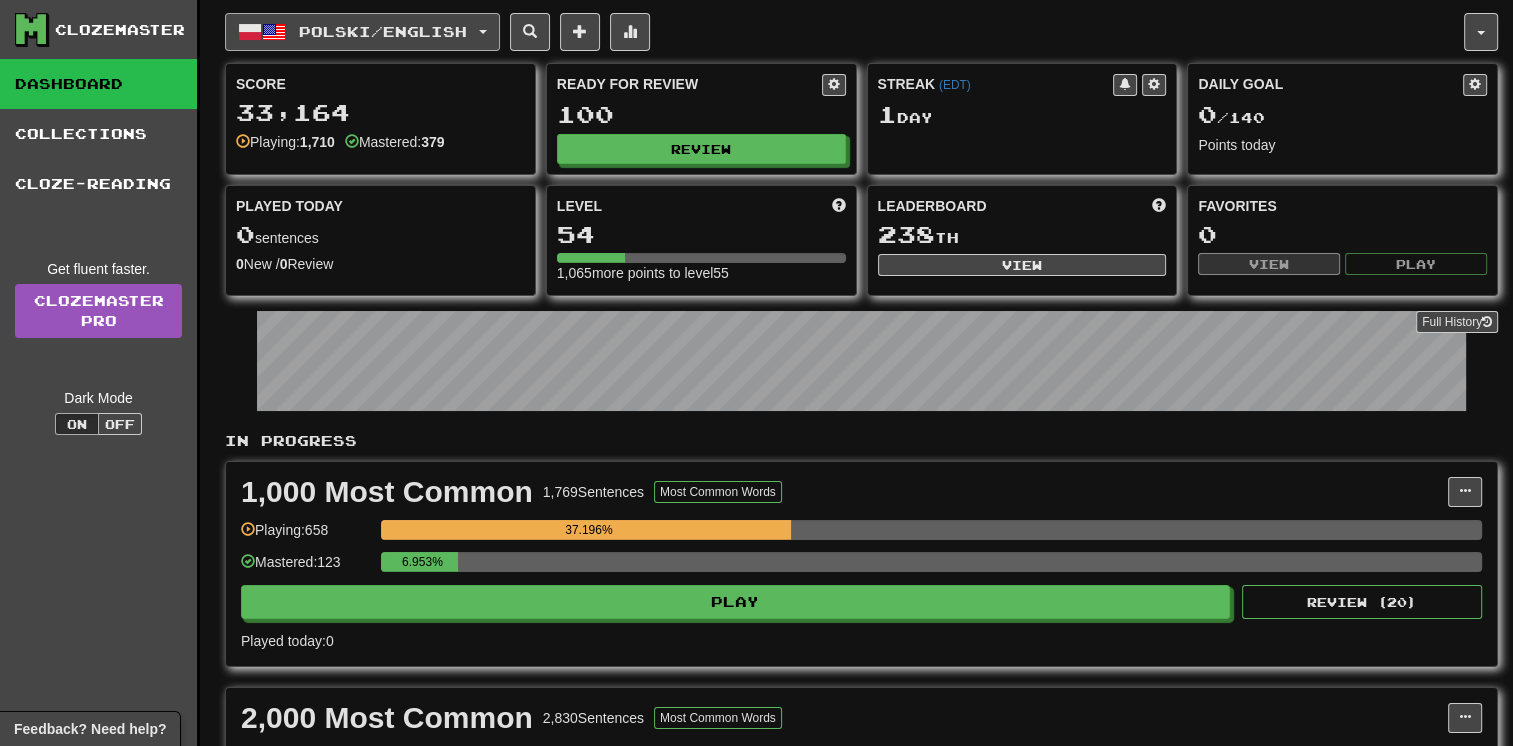 click on "Polski  /  English" at bounding box center (383, 31) 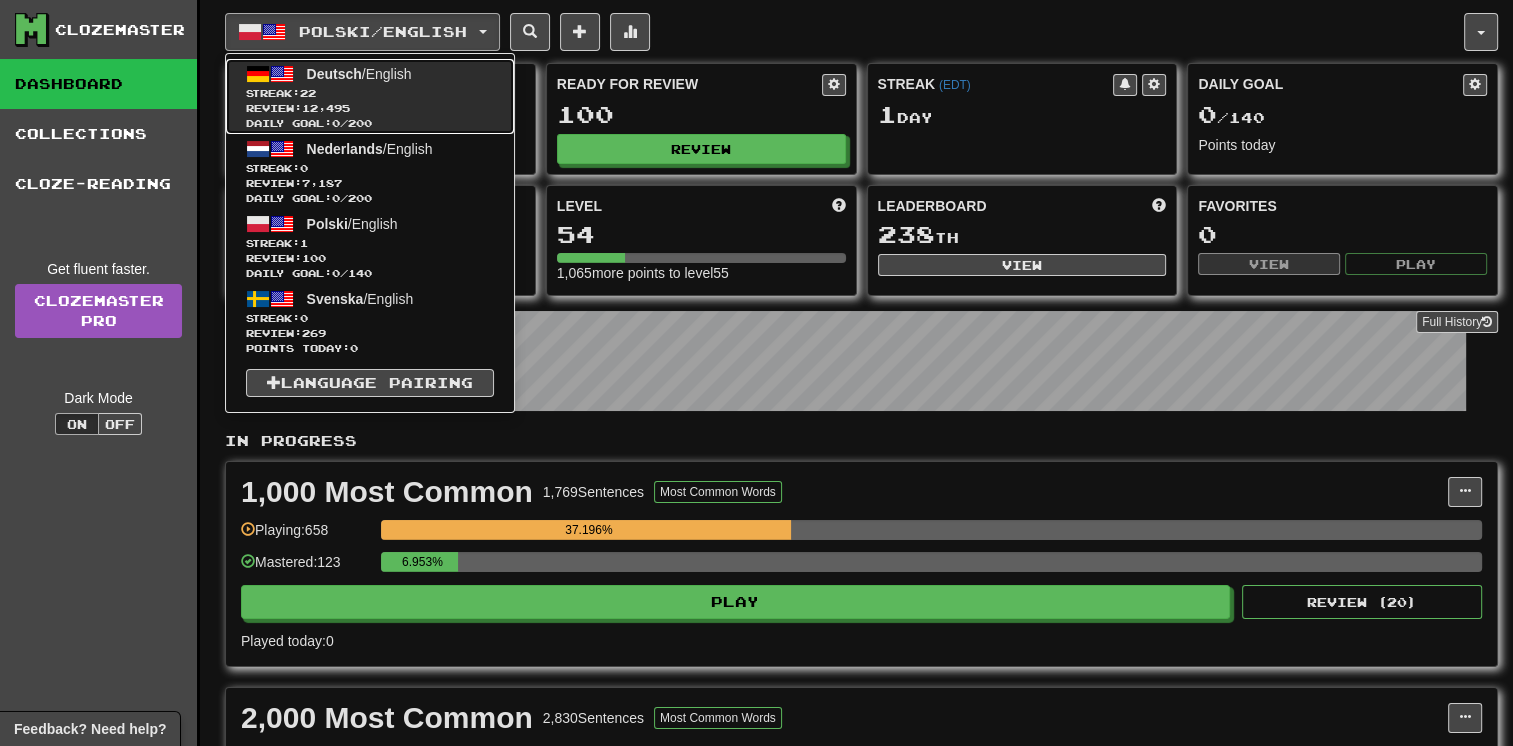 click on "Streak:  22" at bounding box center (370, 93) 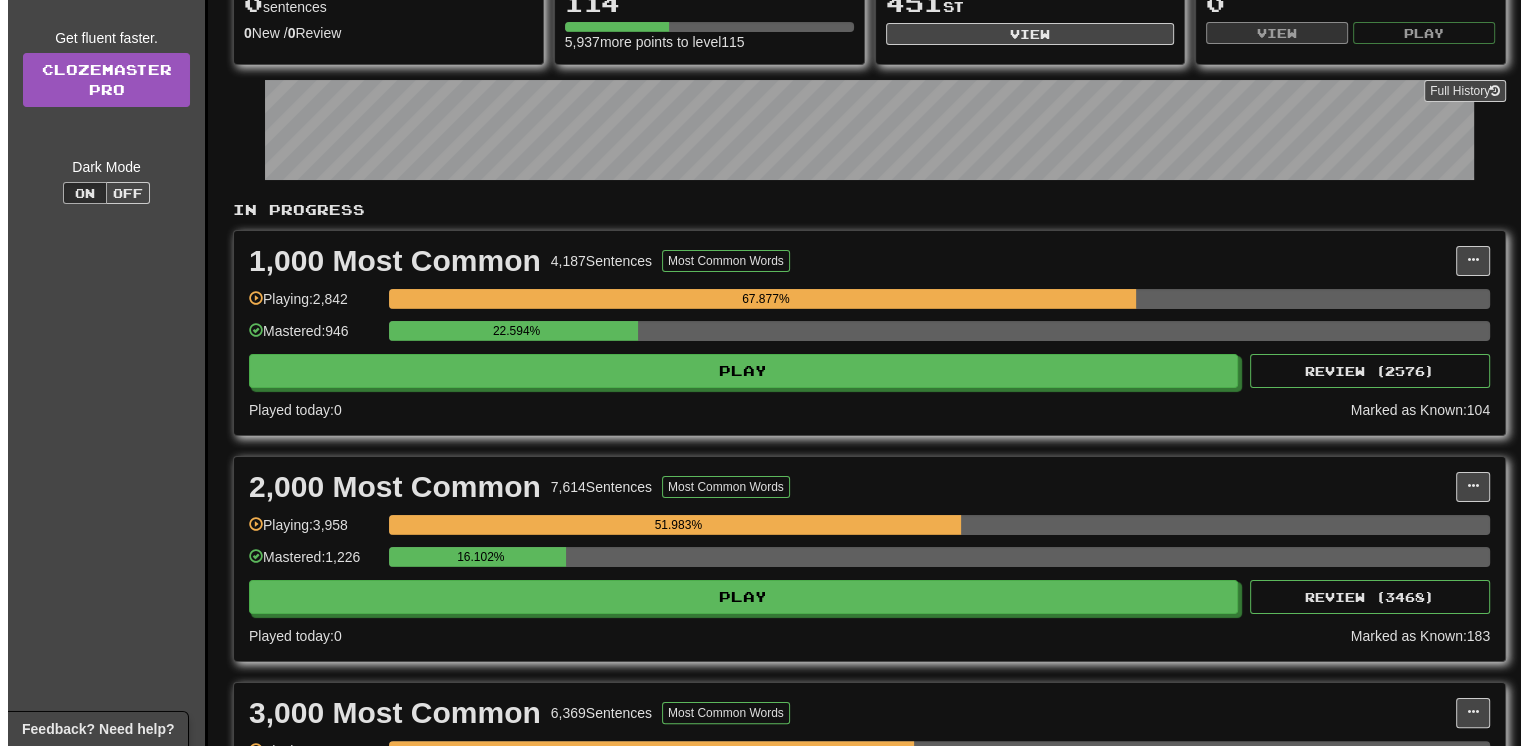 scroll, scrollTop: 200, scrollLeft: 0, axis: vertical 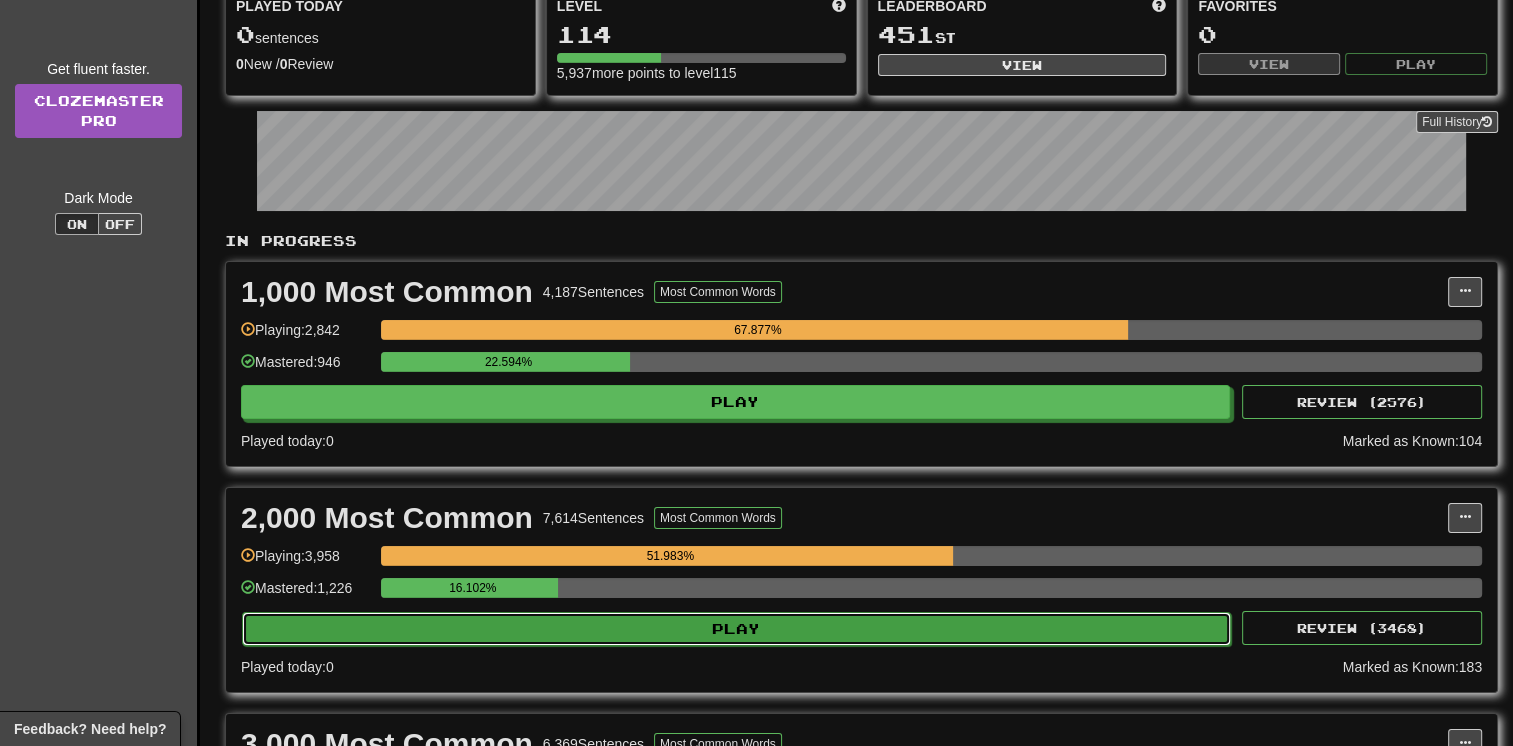 click on "Play" at bounding box center (736, 629) 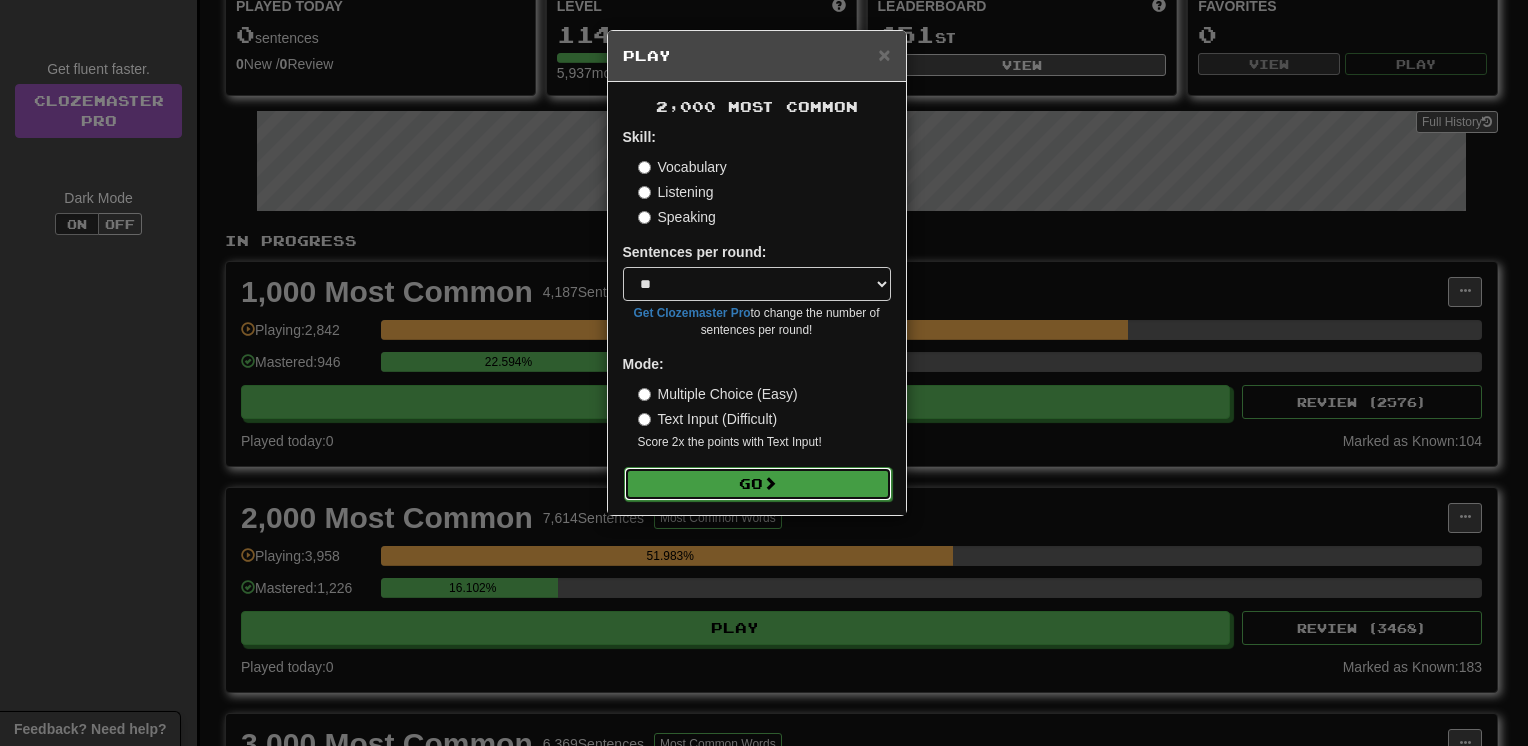 click on "Go" at bounding box center [758, 484] 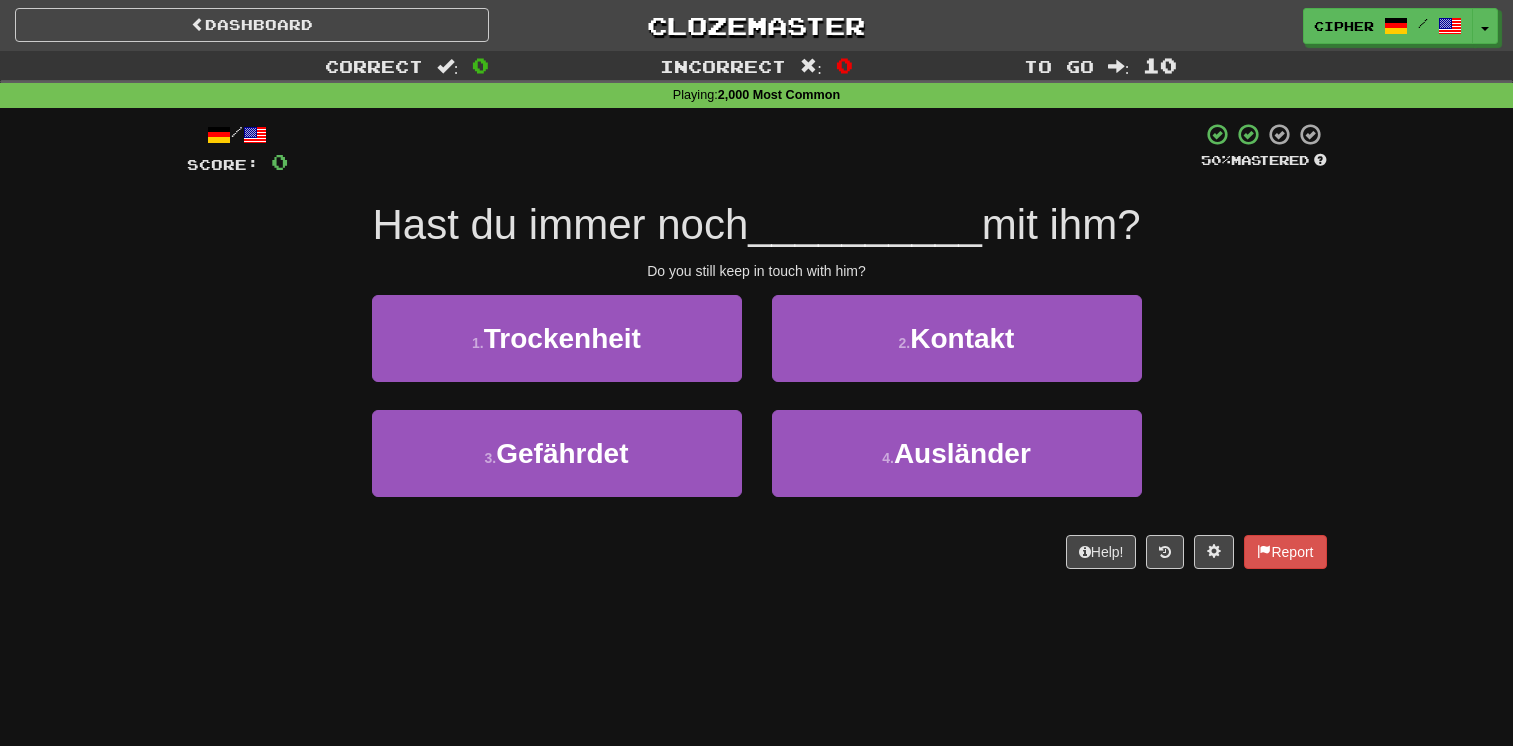 scroll, scrollTop: 0, scrollLeft: 0, axis: both 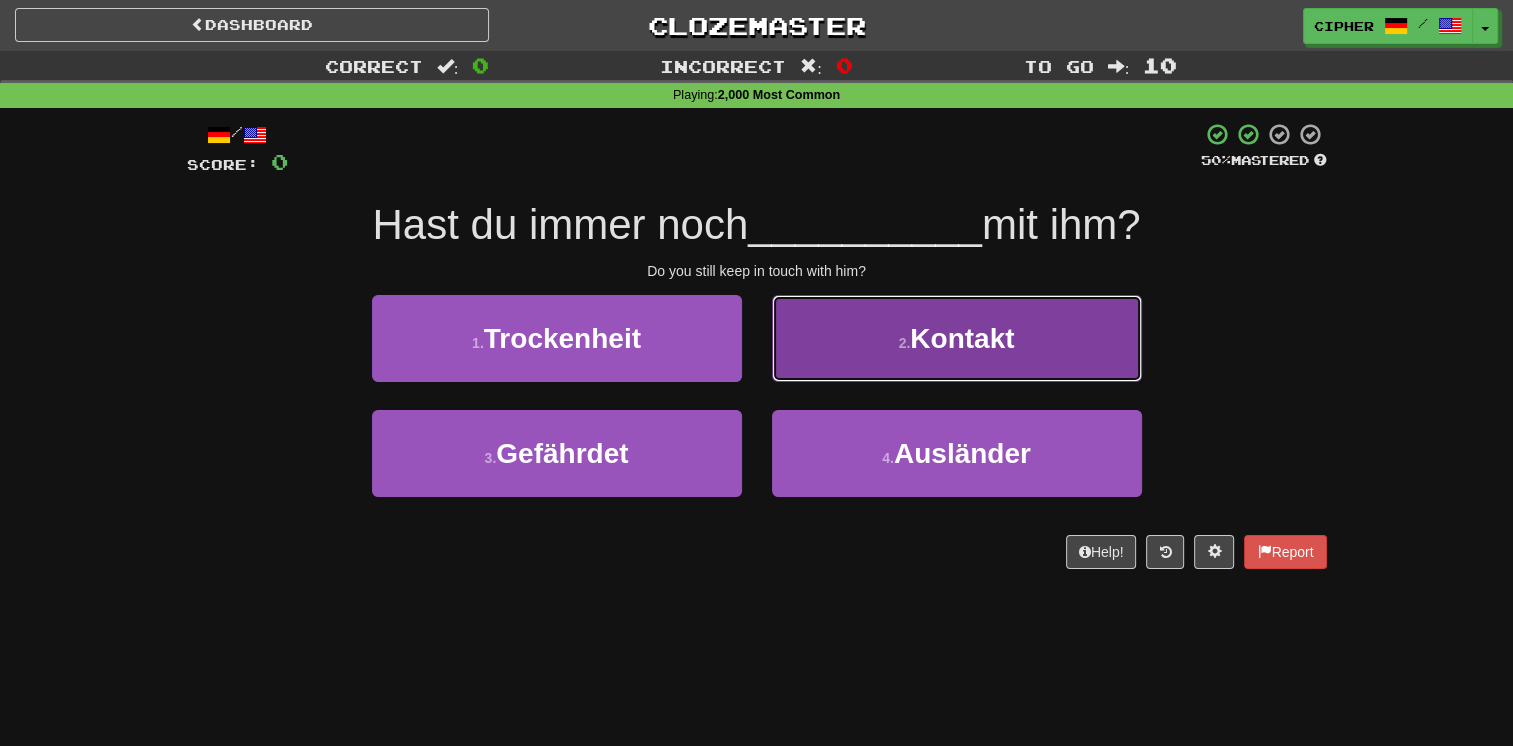 click on "2 .  Kontakt" at bounding box center (957, 338) 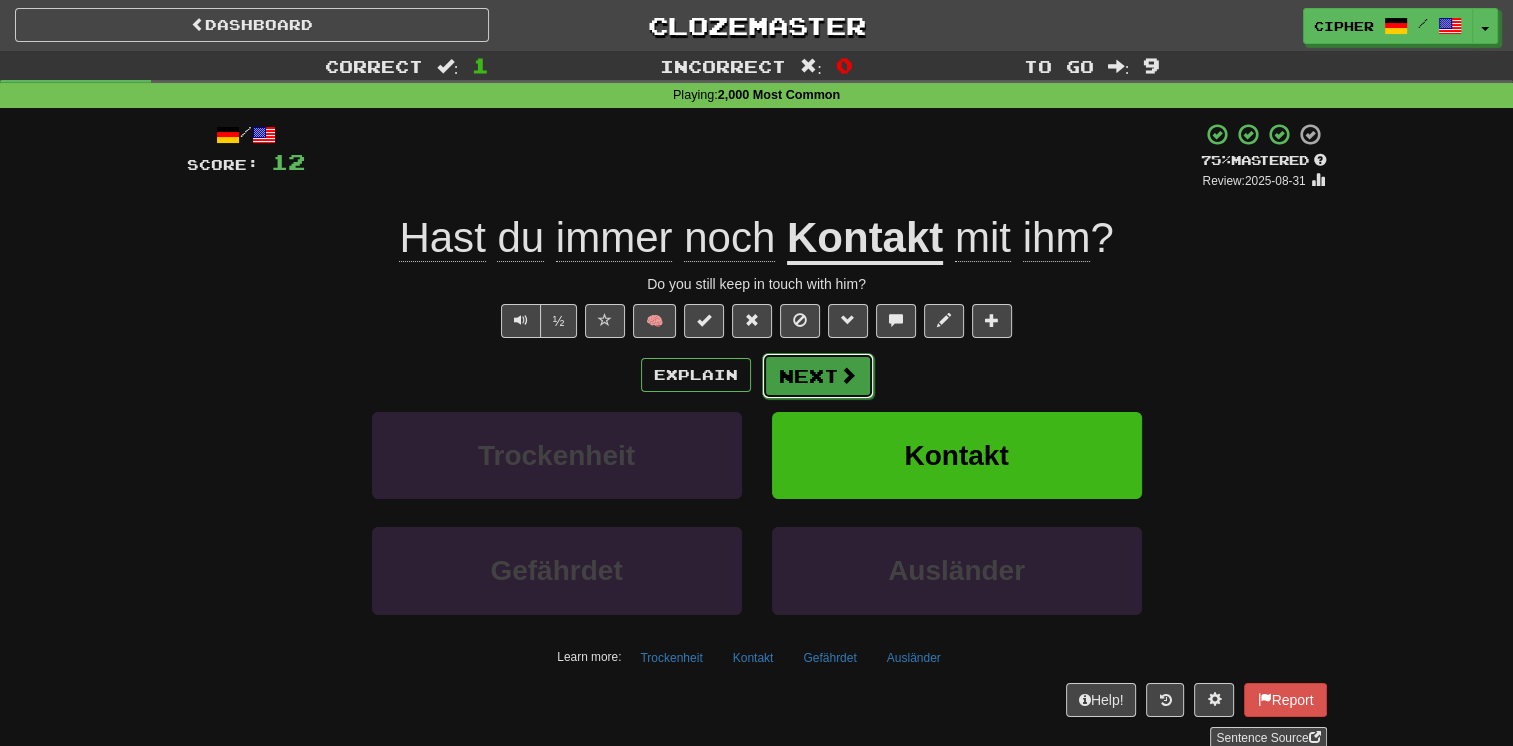 click on "Next" at bounding box center (818, 376) 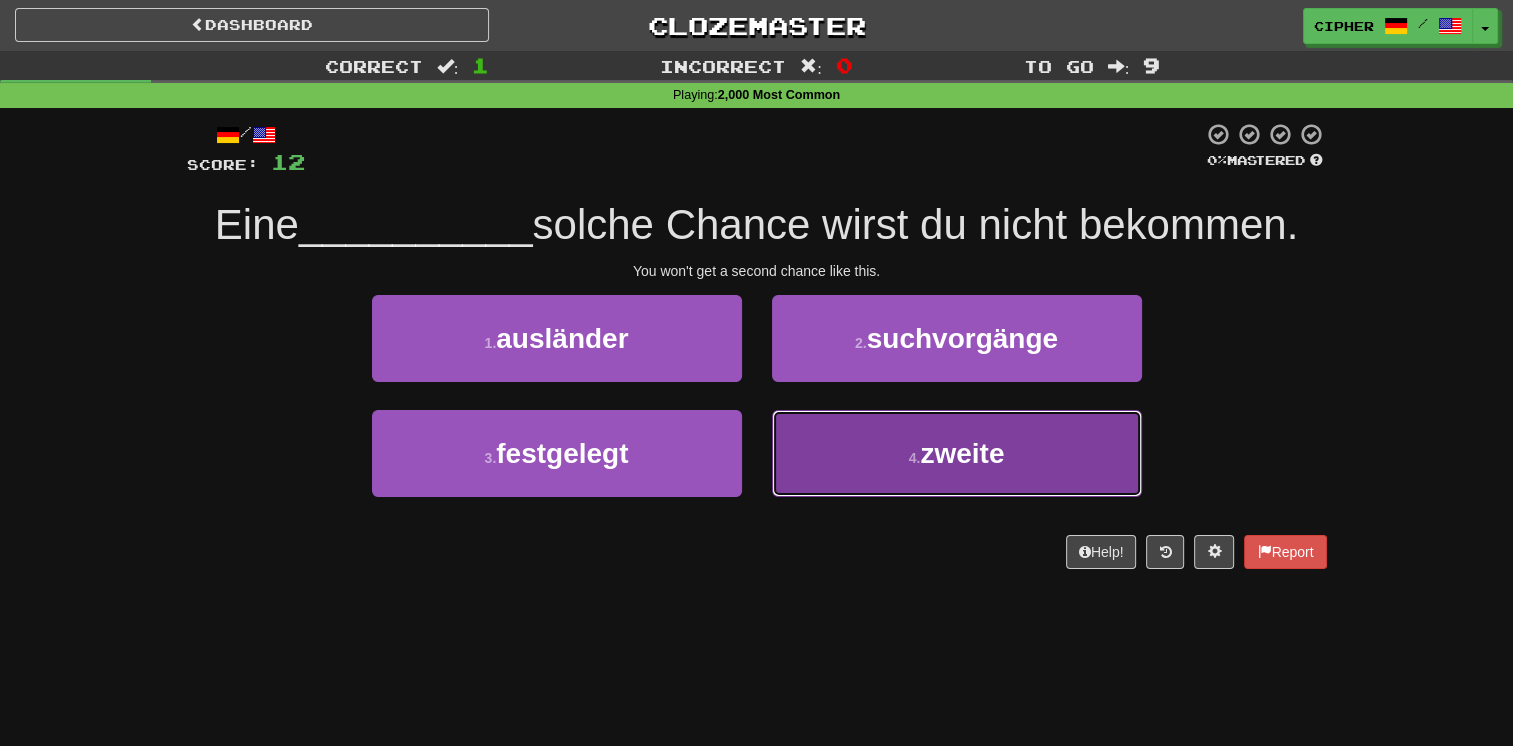 click on "4 .  zweite" at bounding box center [957, 453] 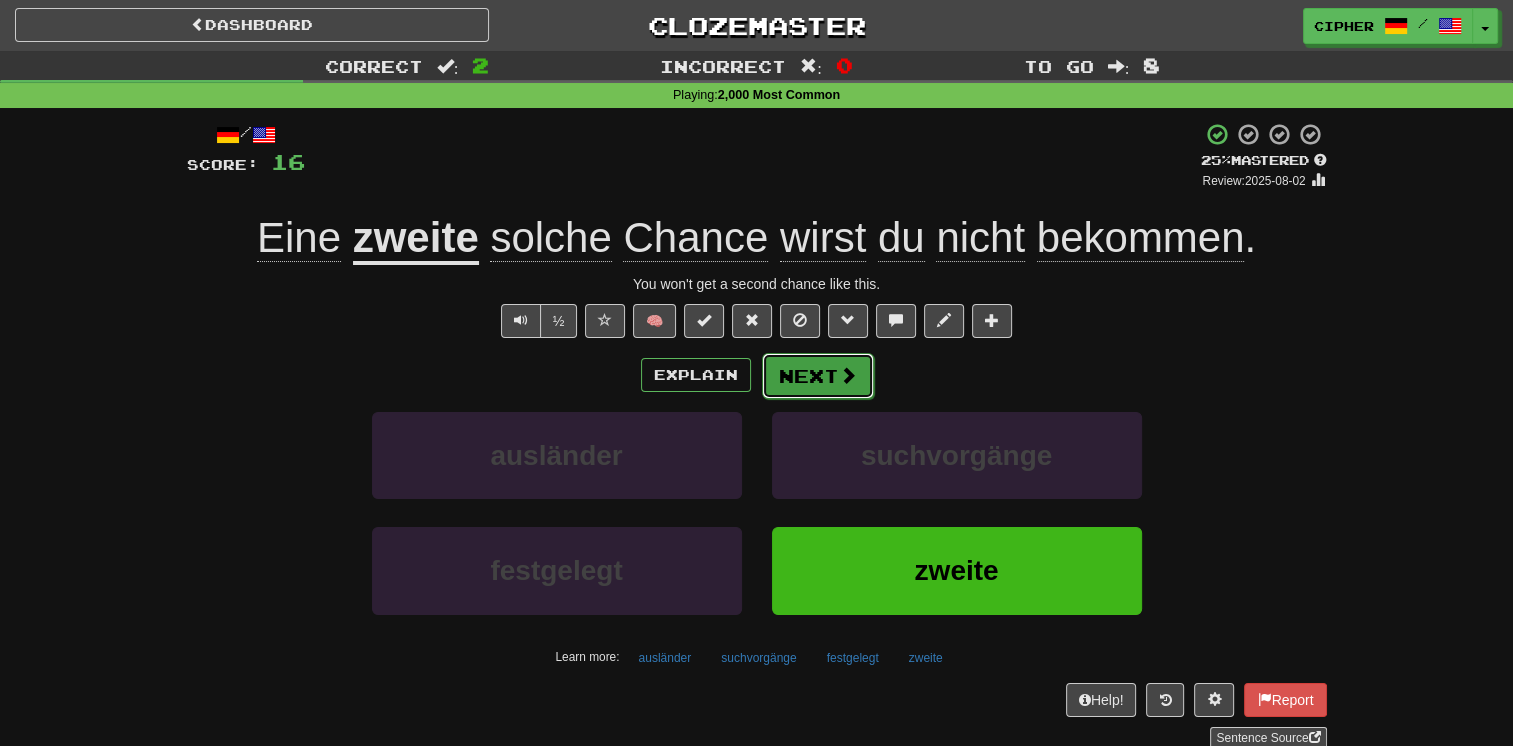 click on "Next" at bounding box center [818, 376] 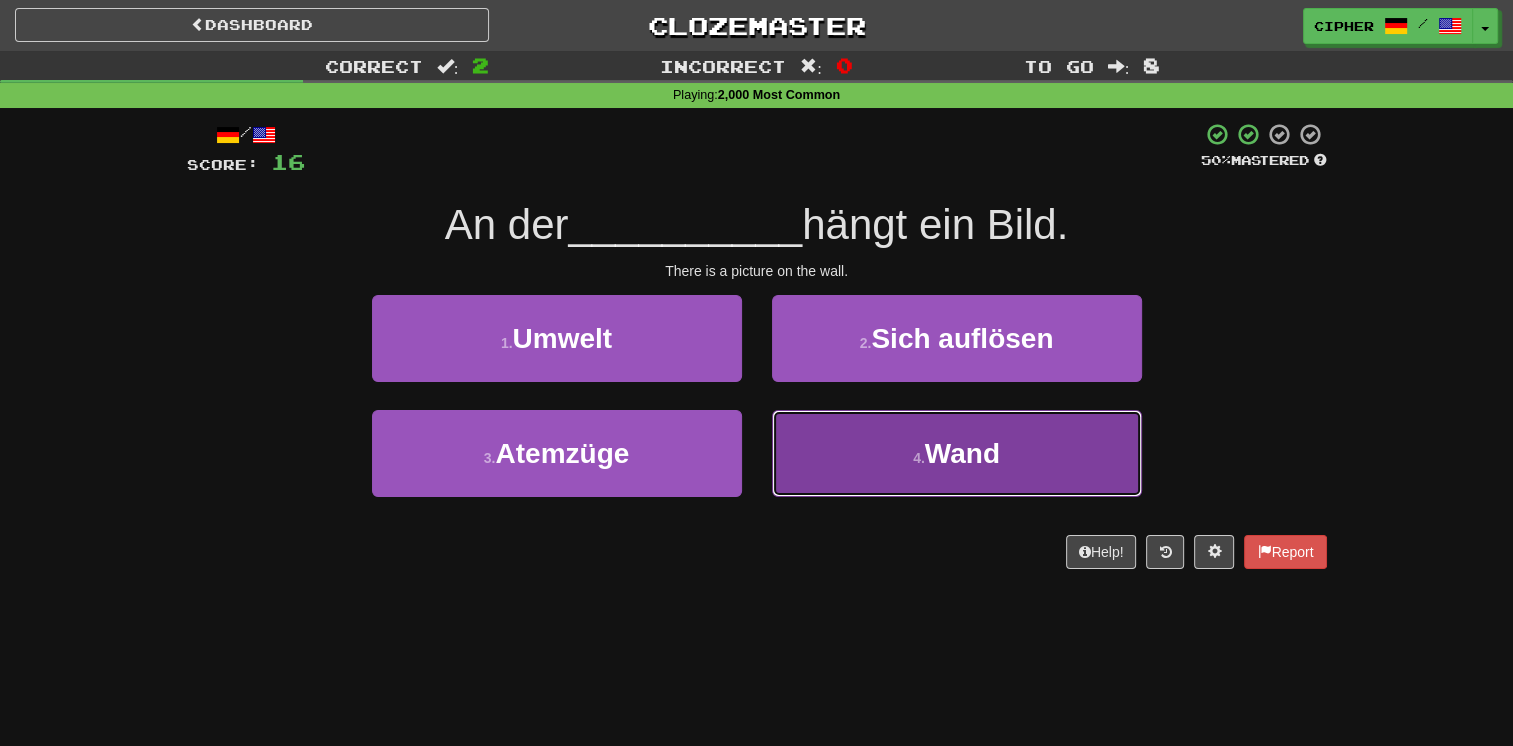 click on "4 .  Wand" at bounding box center [957, 453] 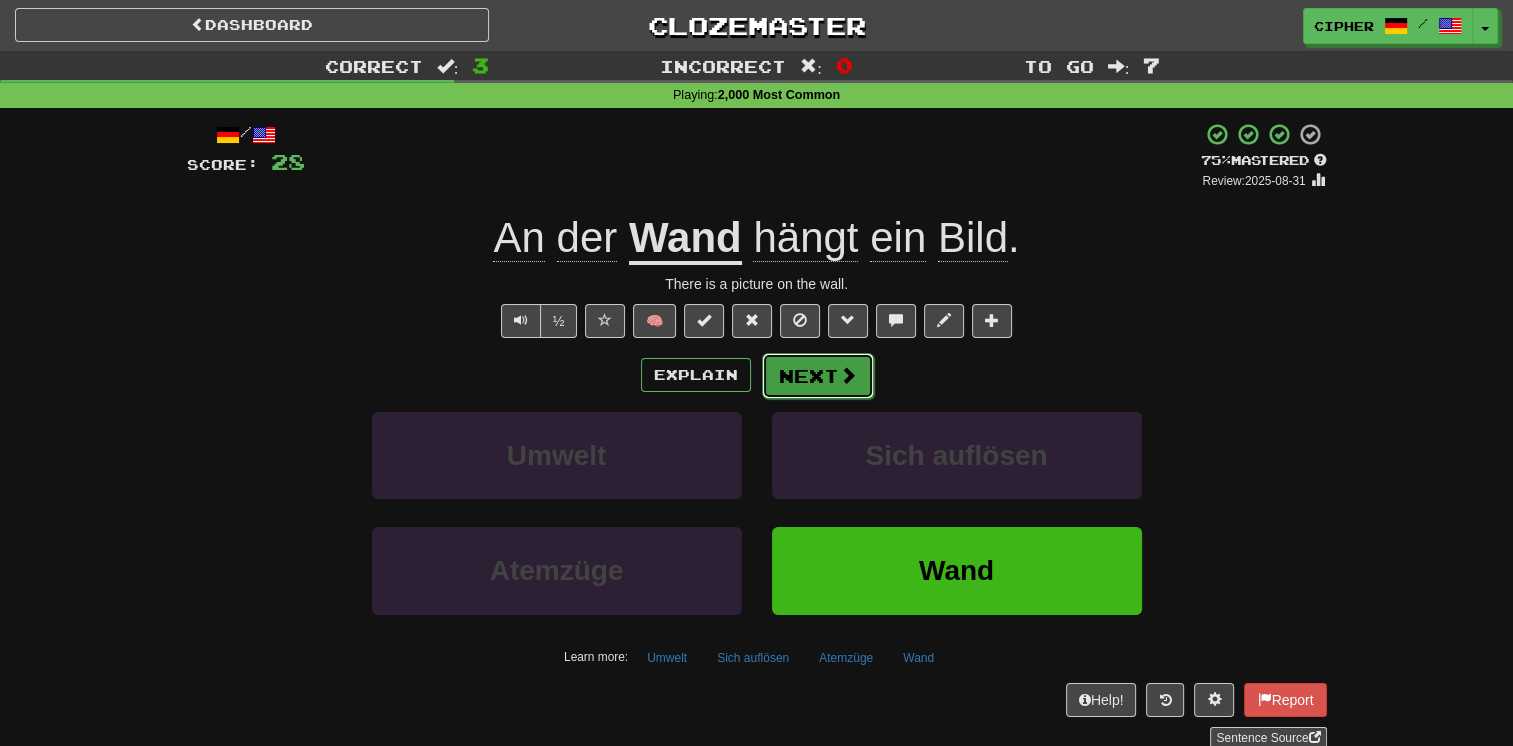 click on "Next" at bounding box center (818, 376) 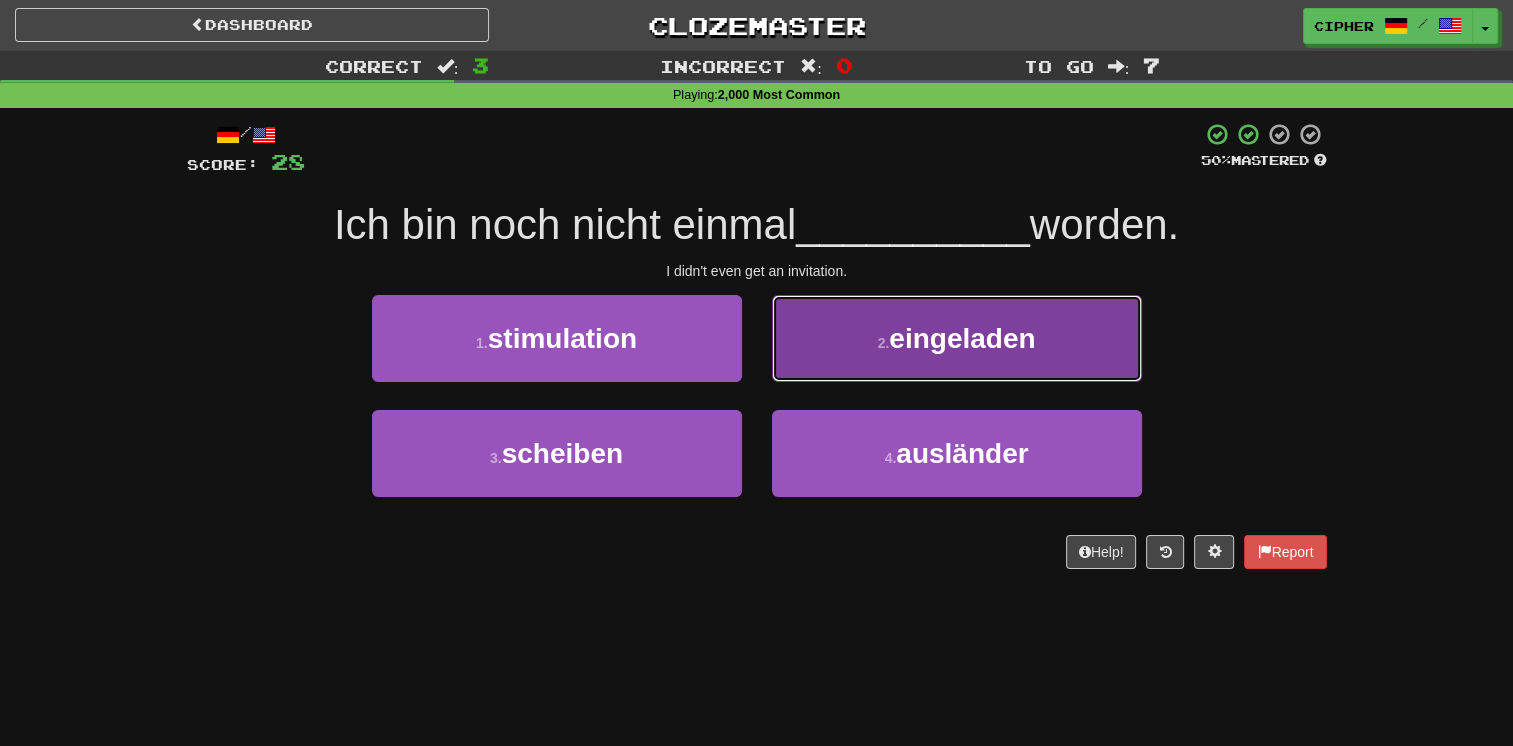 click on "2 .  eingeladen" at bounding box center (957, 338) 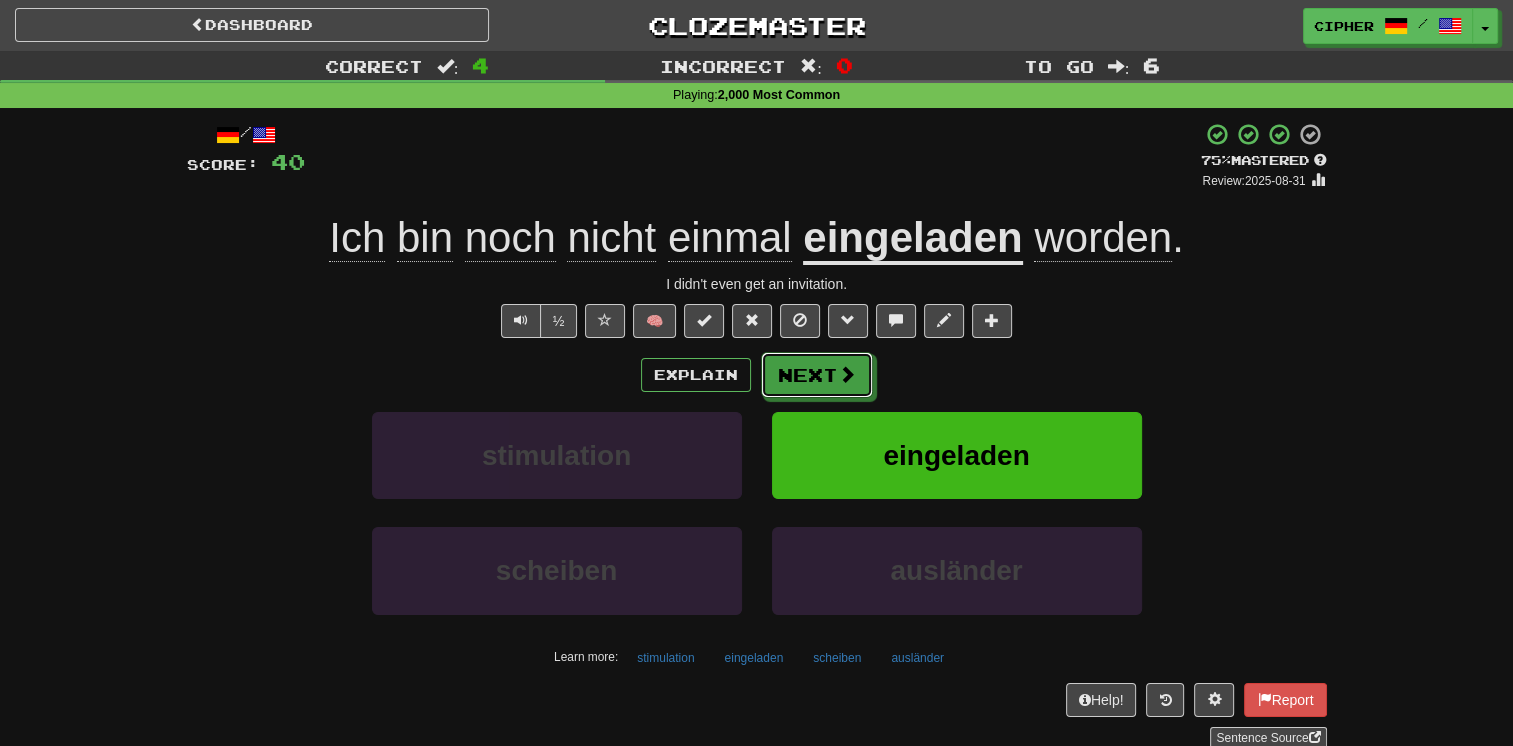 click on "Next" at bounding box center (817, 375) 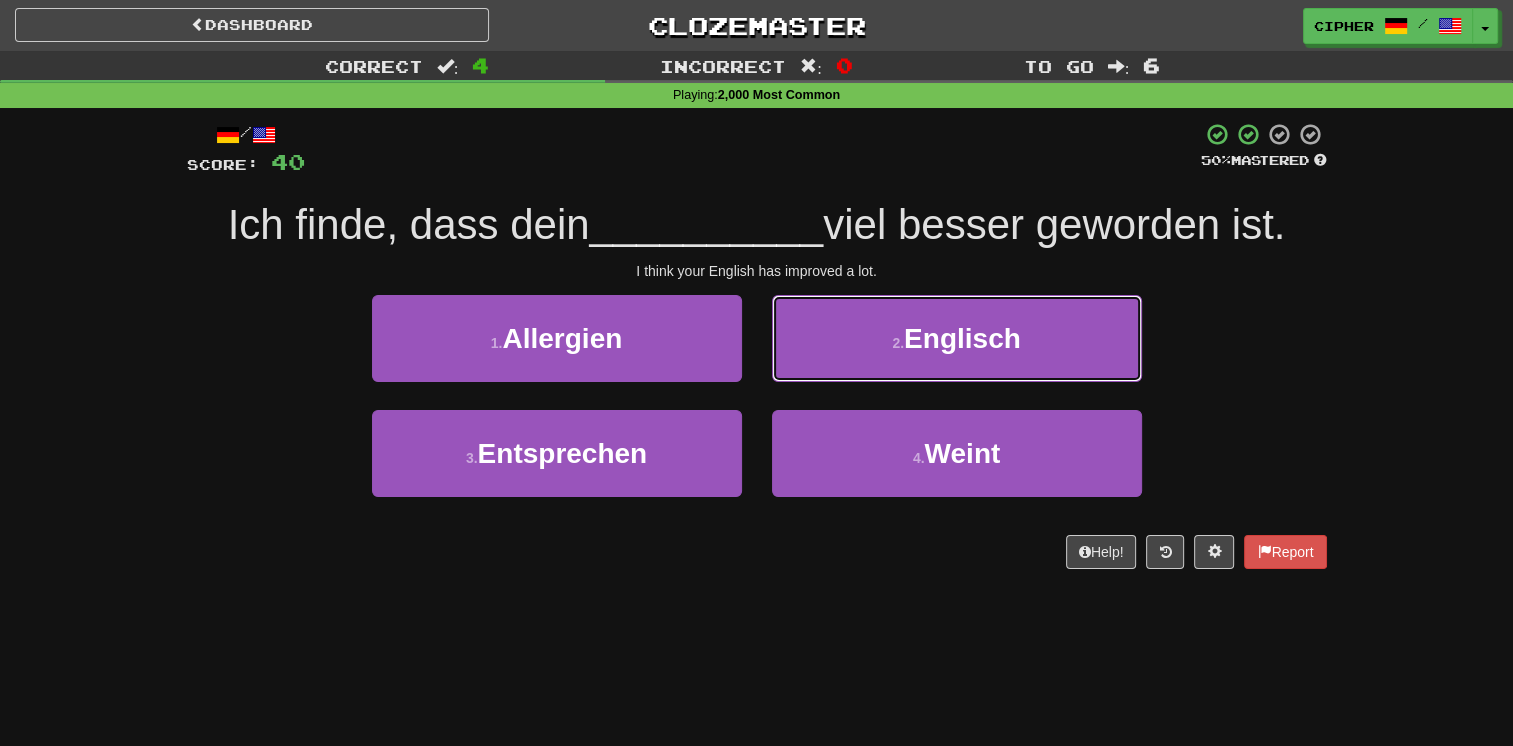 click on "2 .  Englisch" at bounding box center (957, 338) 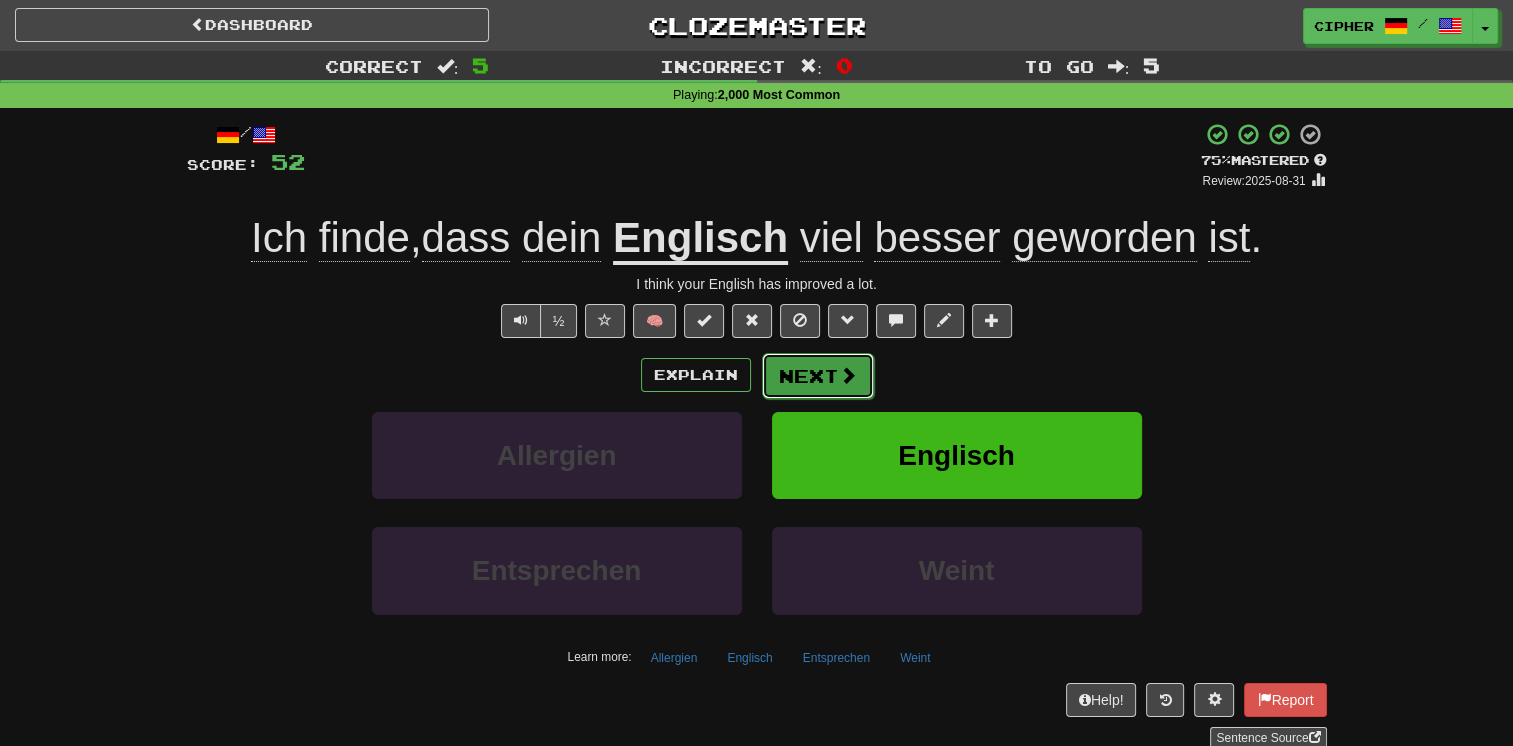 click on "Next" at bounding box center (818, 376) 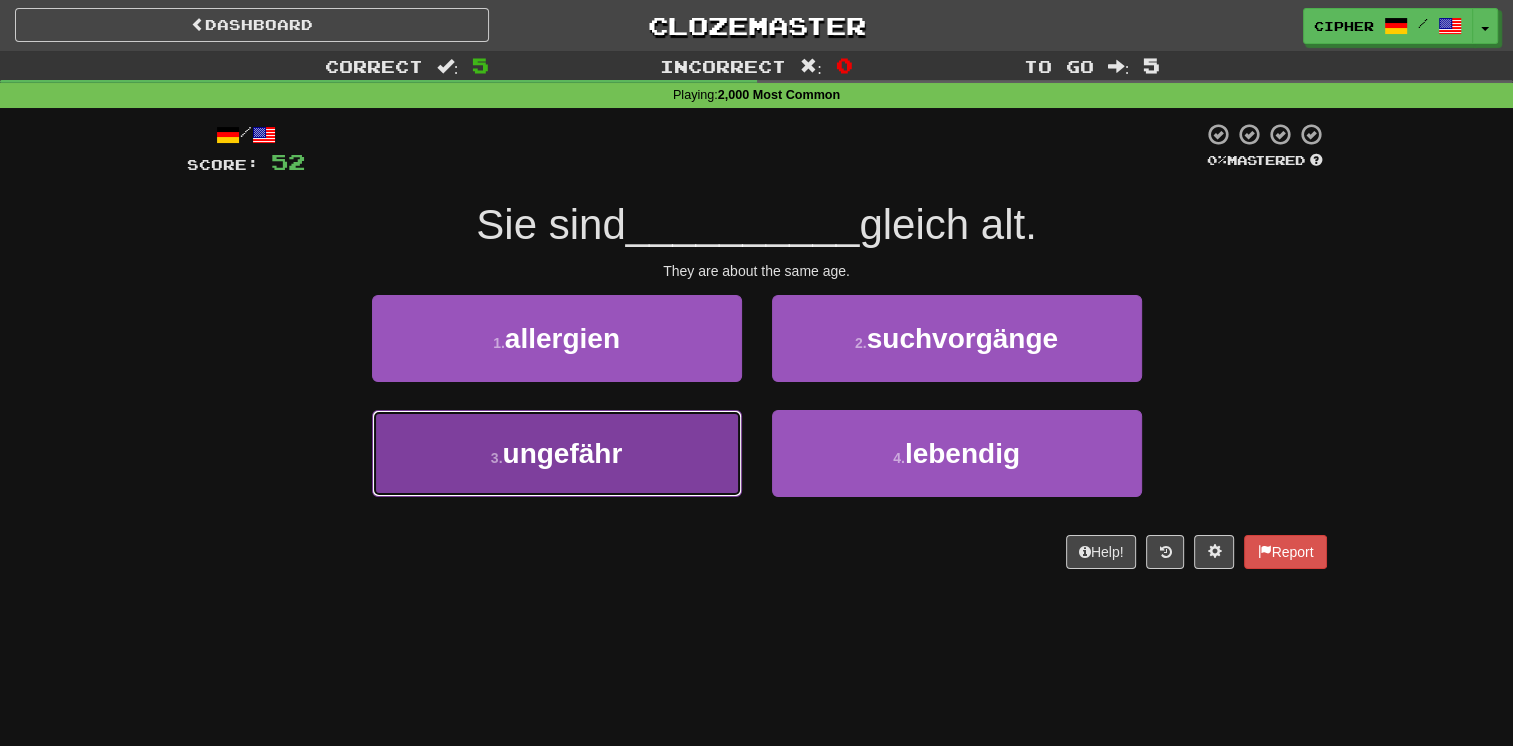 click on "3 .  ungefähr" at bounding box center (557, 453) 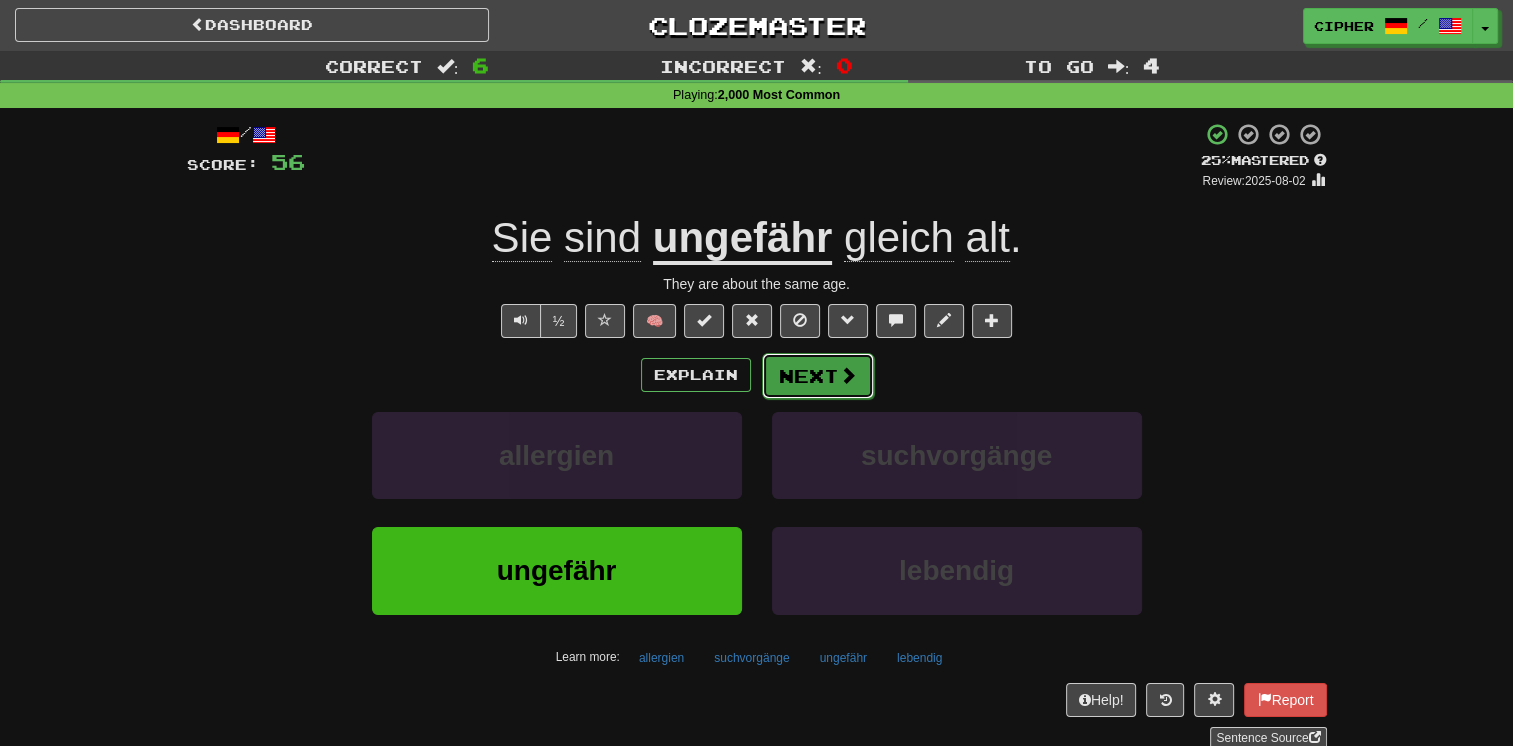 click on "Next" at bounding box center (818, 376) 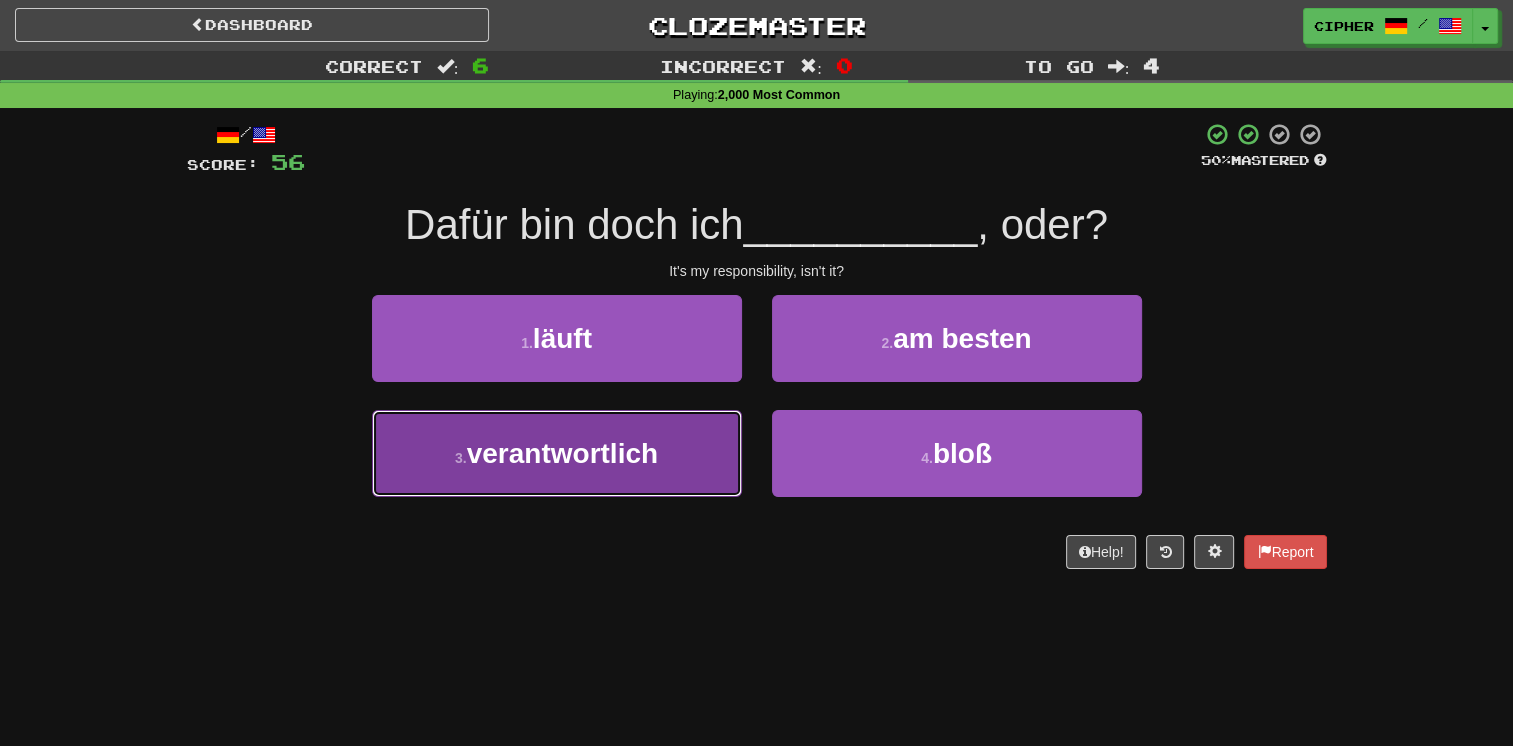 click on "3 .  verantwortlich" at bounding box center (557, 453) 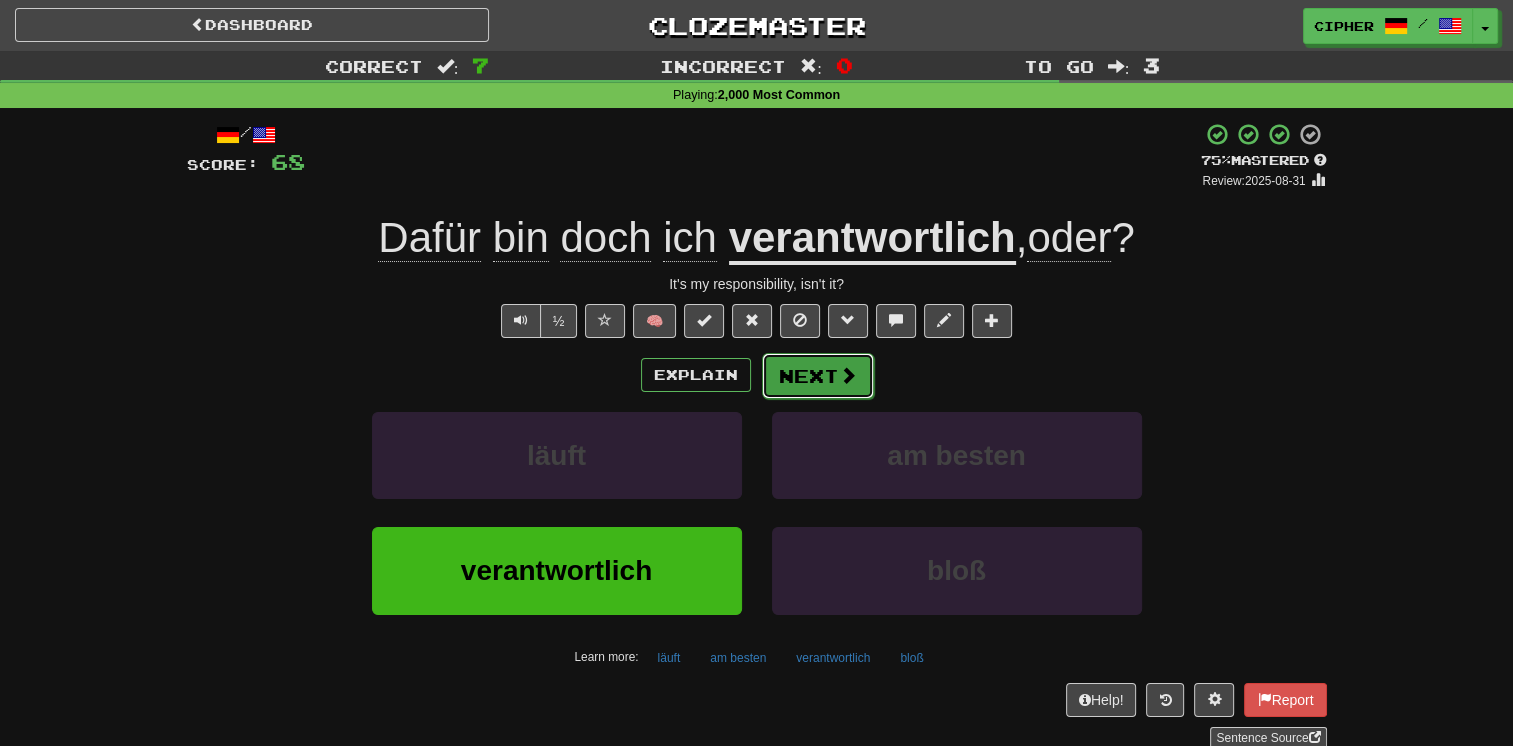 click on "Next" at bounding box center (818, 376) 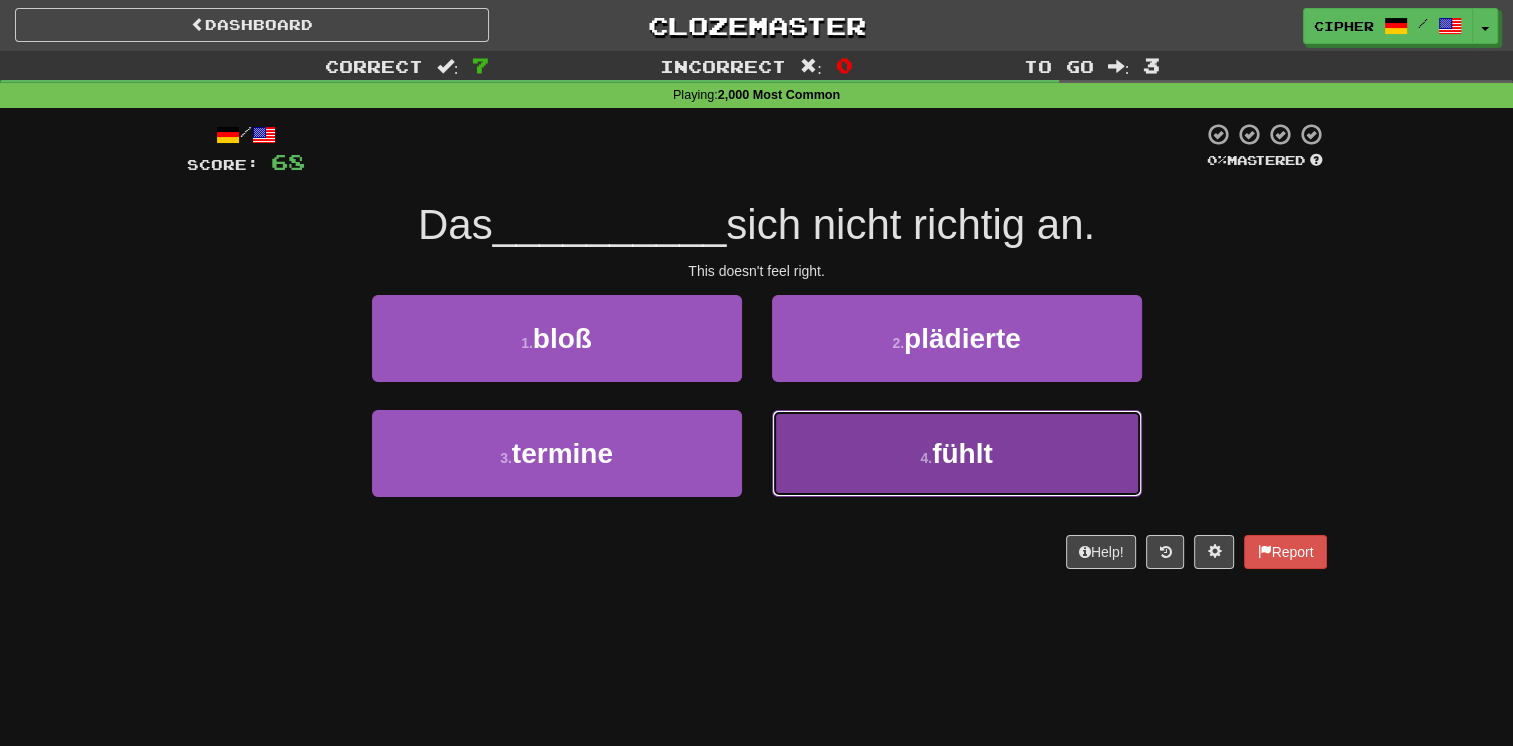 click on "4 .  fühlt" at bounding box center (957, 453) 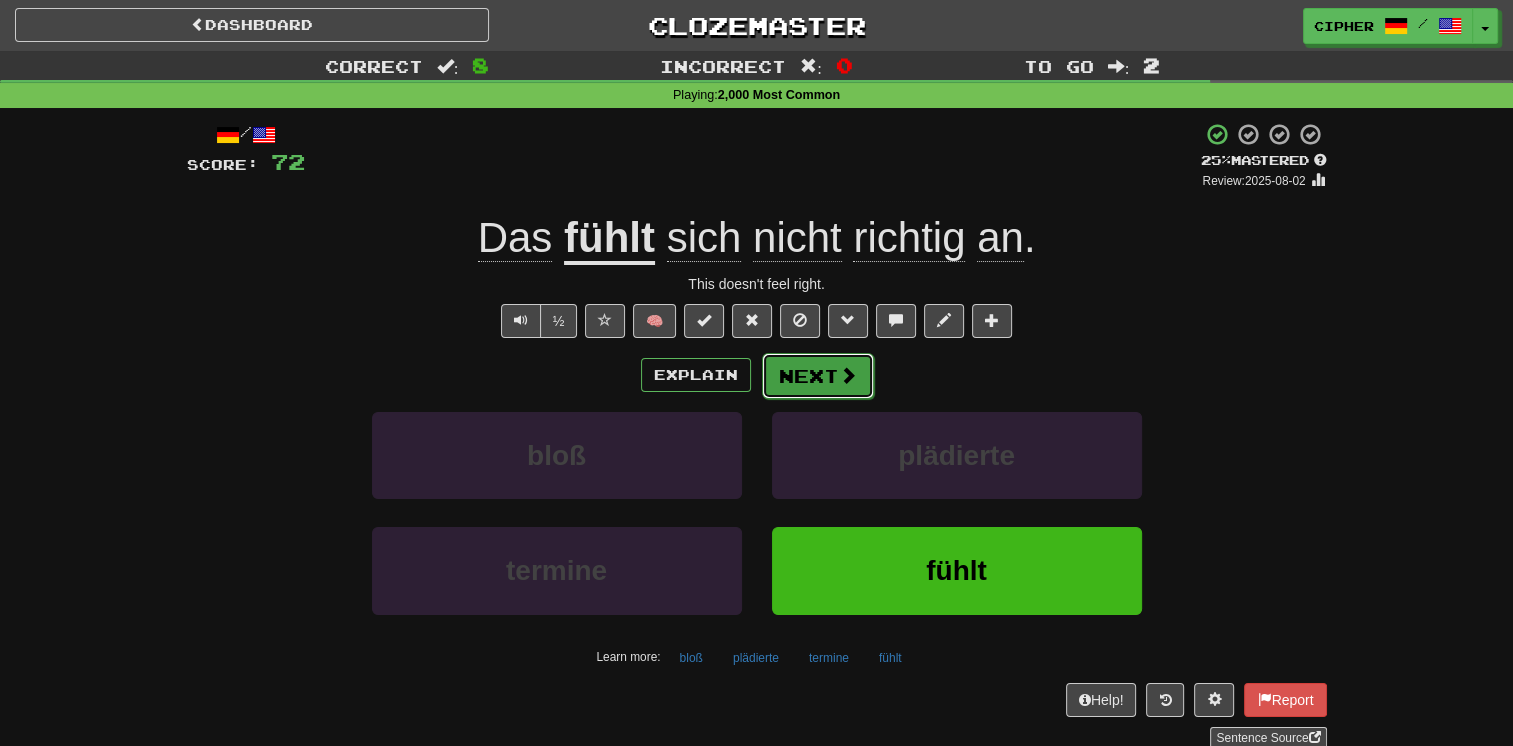 click on "Next" at bounding box center (818, 376) 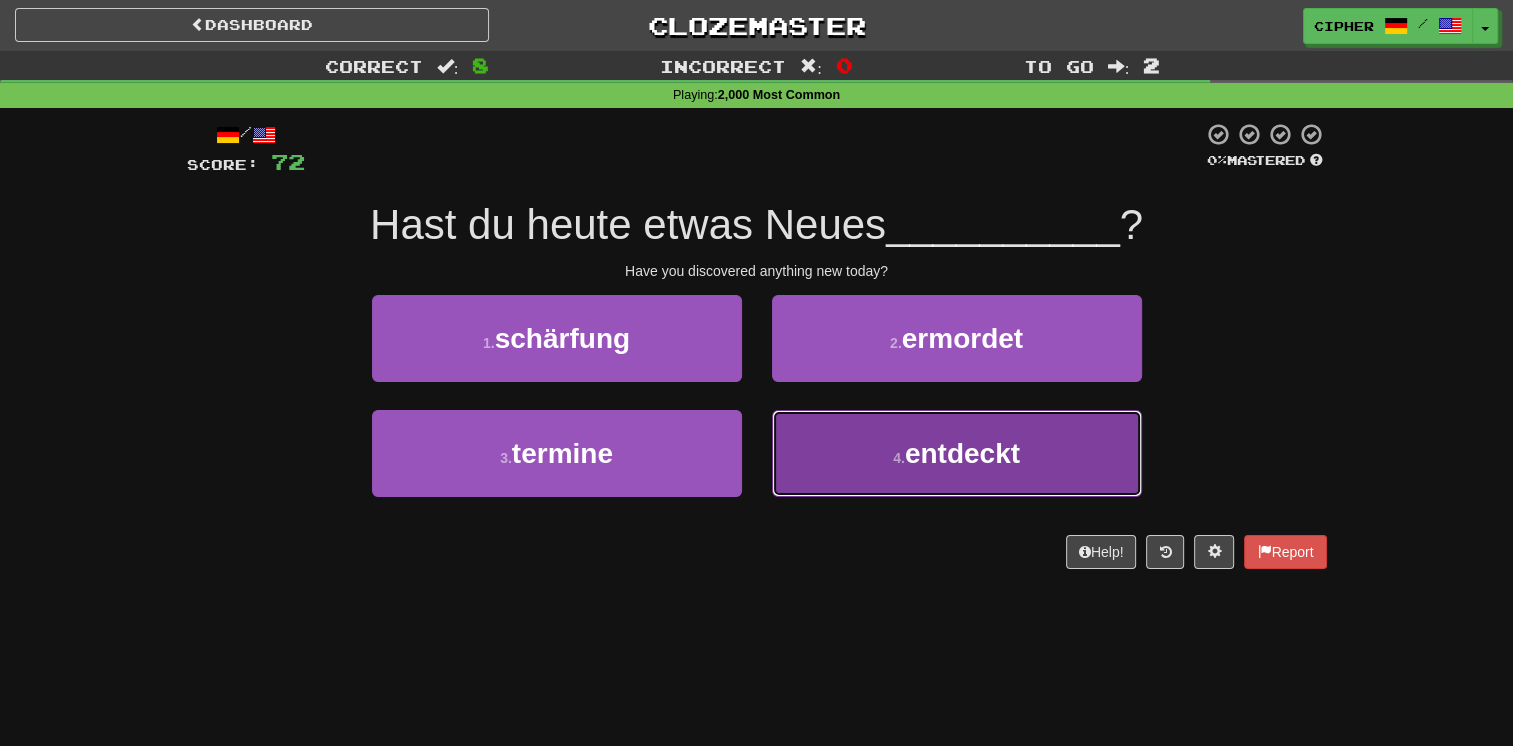 click on "4 .  entdeckt" at bounding box center (957, 453) 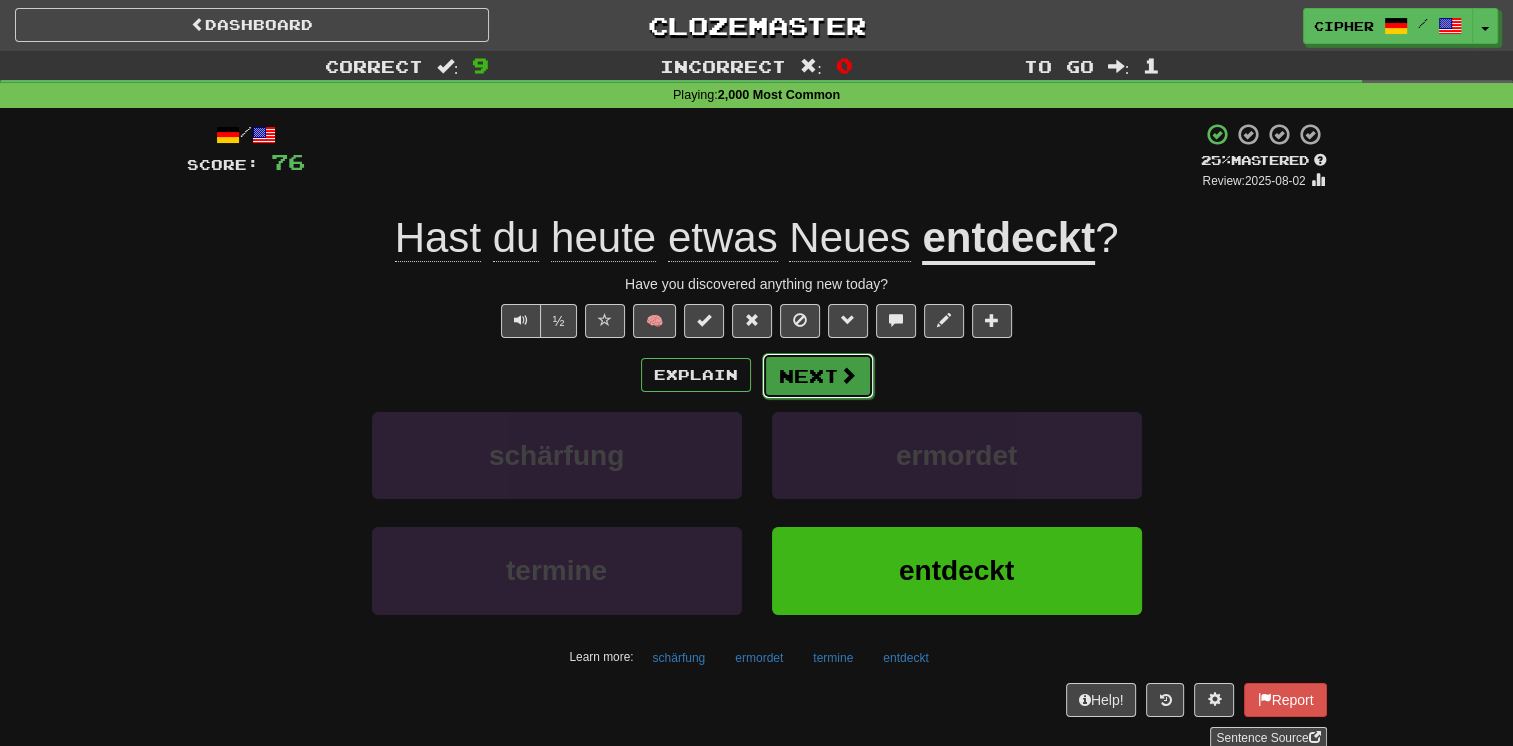 click on "Next" at bounding box center (818, 376) 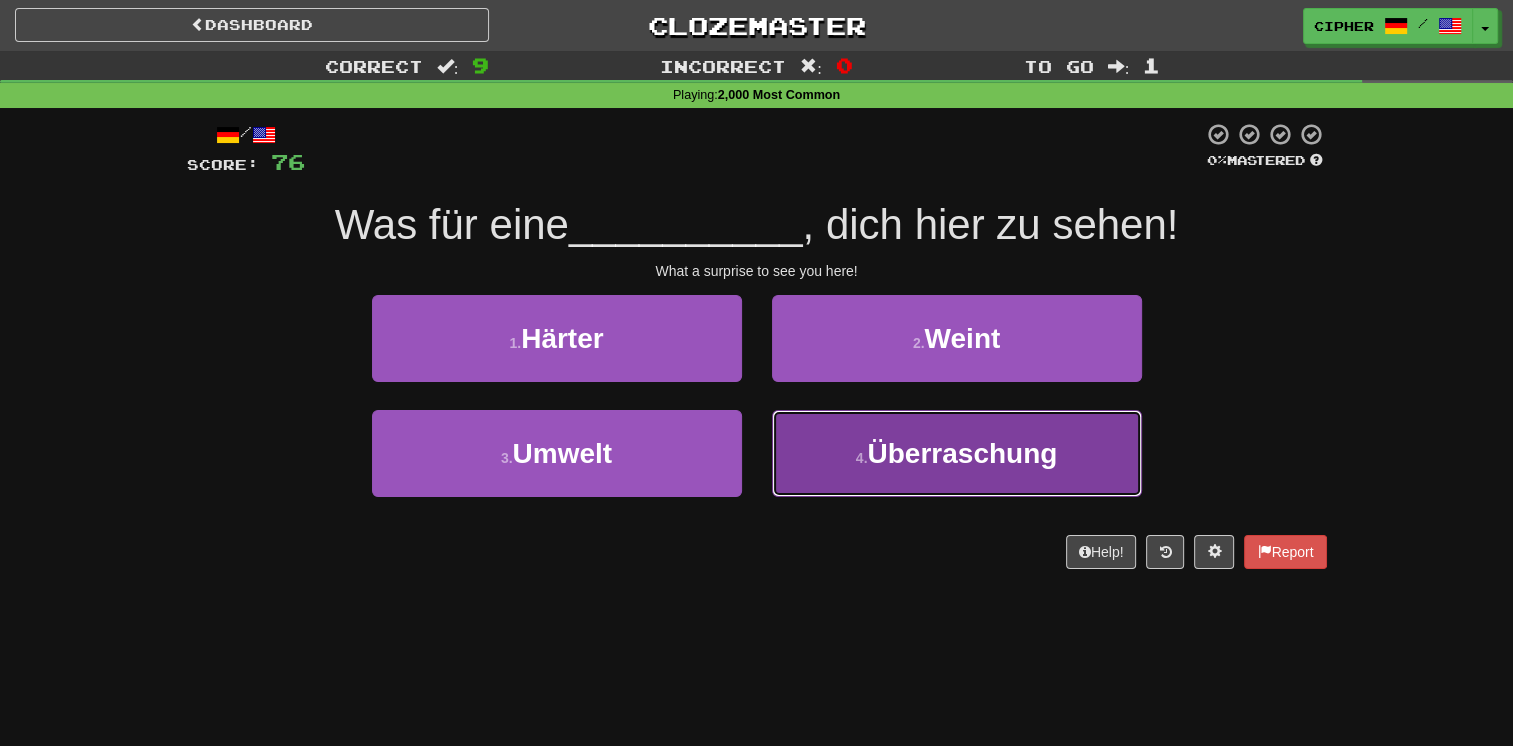 click on "4 .  Überraschung" at bounding box center (957, 453) 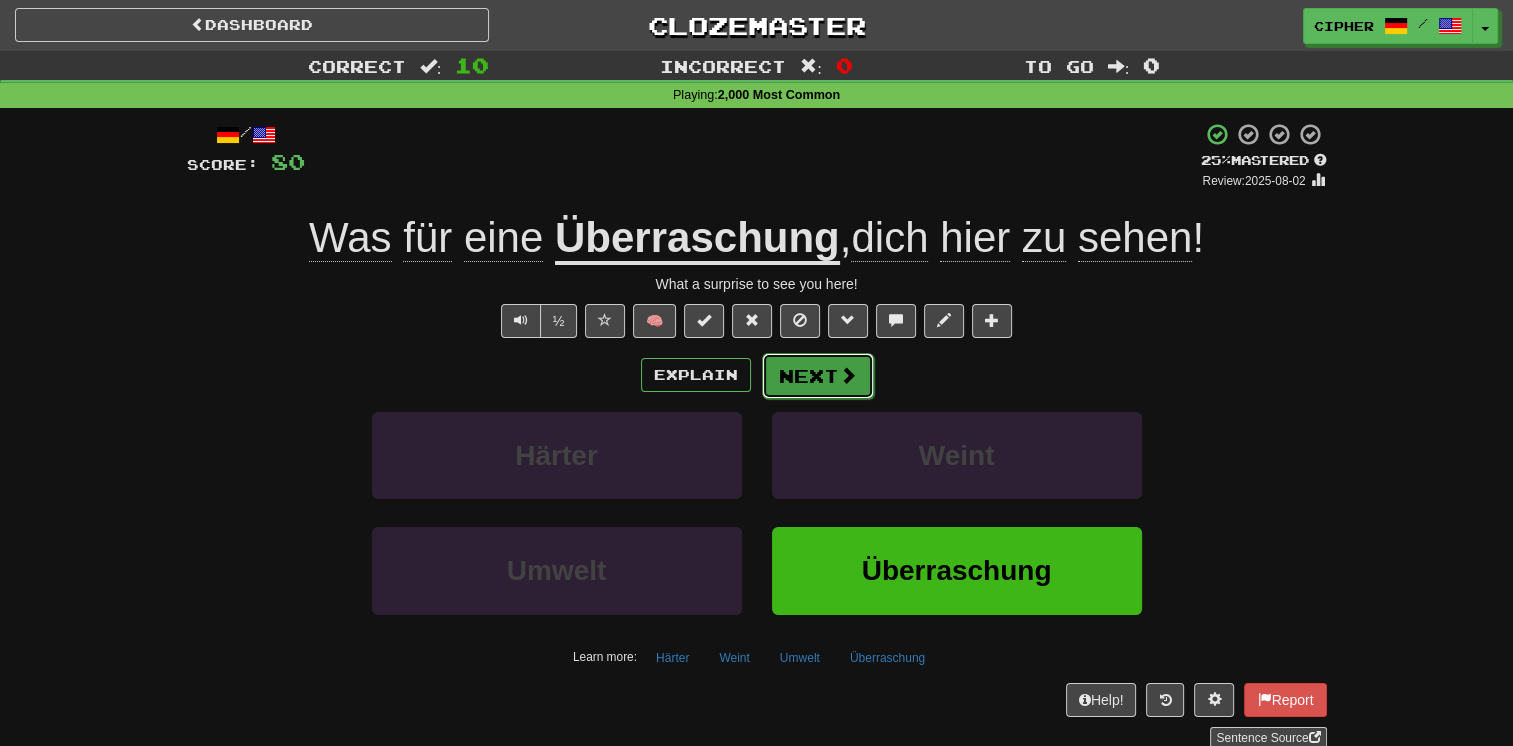 click on "Next" at bounding box center (818, 376) 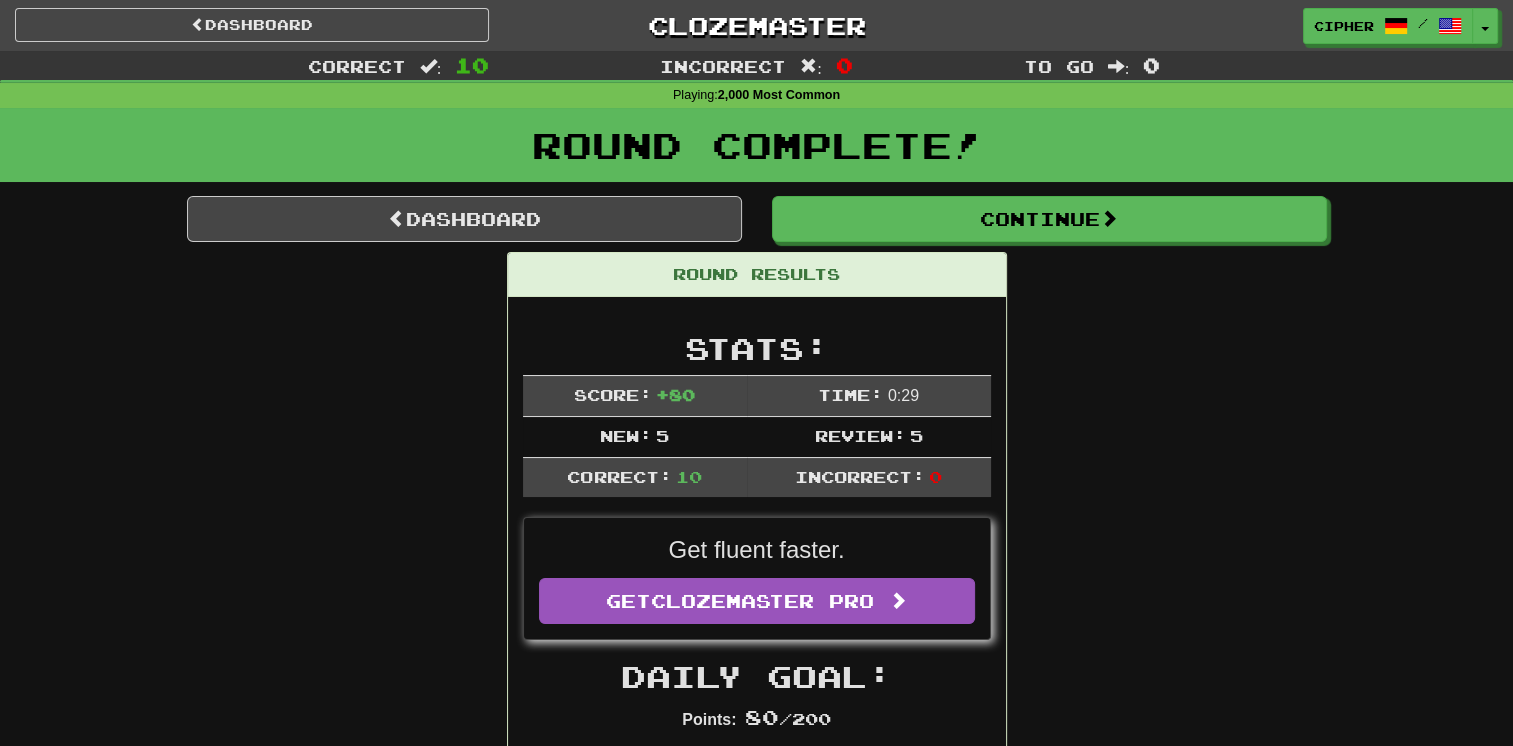 click on "Round Results Stats: Score:   + 80 Time:   0 : 29 New:   5 Review:   5 Correct:   10 Incorrect:   0 Get fluent faster. Get  Clozemaster Pro   Daily Goal: Points:   80  /  200 Time remaining: 0   Hours Progress: 2,000 Most Common Playing:  3,963  /  7,614 + 5 51.983% 52.049% Mastered:  1,226  /  7,614 16.102% Ready for Review:  3463  /  Level:  114 5,857  points to level  115  - keep going! Ranked:  428 th  this week Sentences:  Report Hast du immer noch  Kontakt  mit ihm? Do you still keep in touch with him?  Report Eine  zweite  solche Chance wirst du nicht bekommen. You won't get a second chance like this.  Report An der  Wand  hängt ein Bild. There is a picture on the wall.  Report Ich bin noch nicht einmal  eingeladen  worden. I didn't even get an invitation.  Report Ich finde, dass dein  Englisch  viel besser geworden ist. I think your English has improved a lot.  Report Sie sind  ungefähr  gleich alt. They are about the same age.  Report Dafür bin doch ich  verantwortlich , oder?  Report Das  fühlt" at bounding box center [757, 1291] 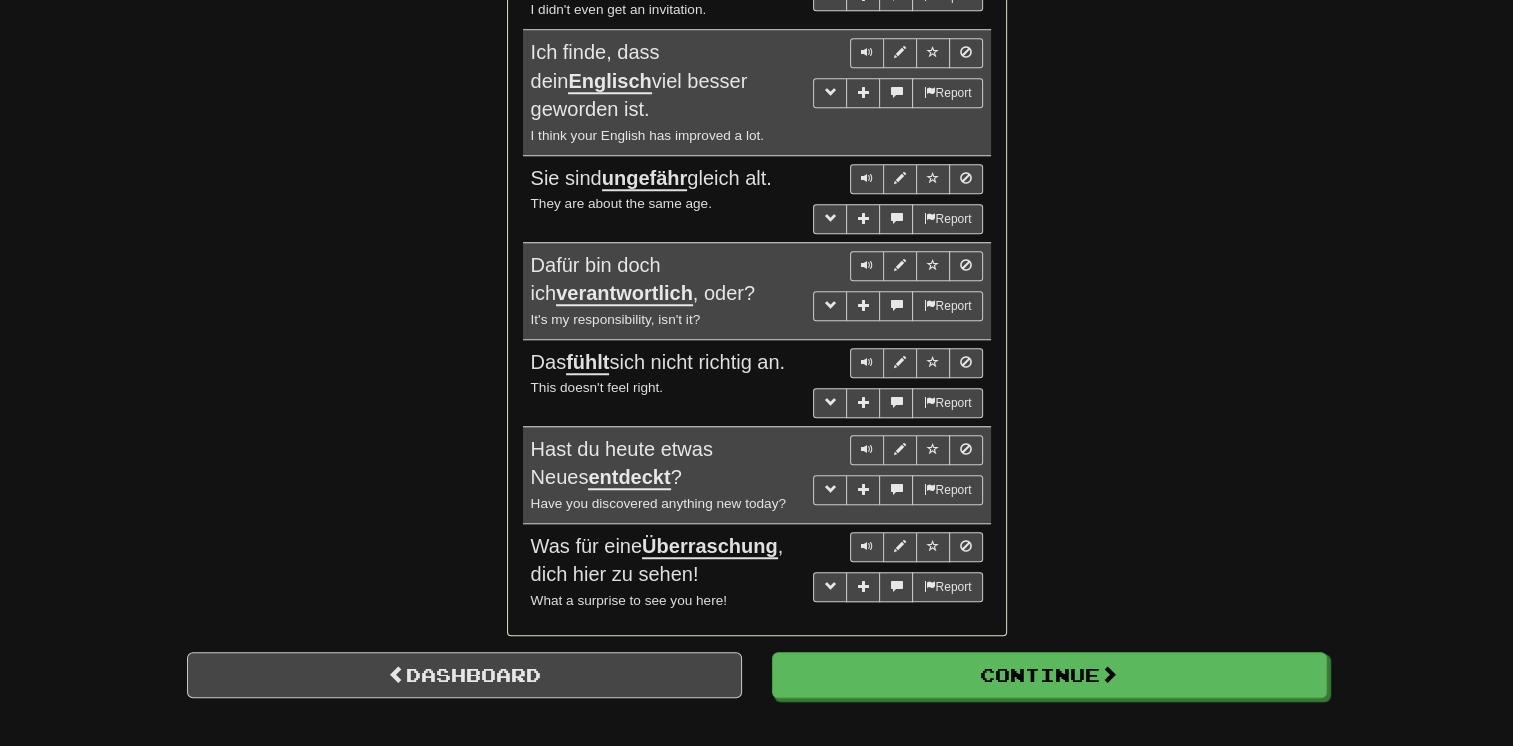 scroll, scrollTop: 1680, scrollLeft: 0, axis: vertical 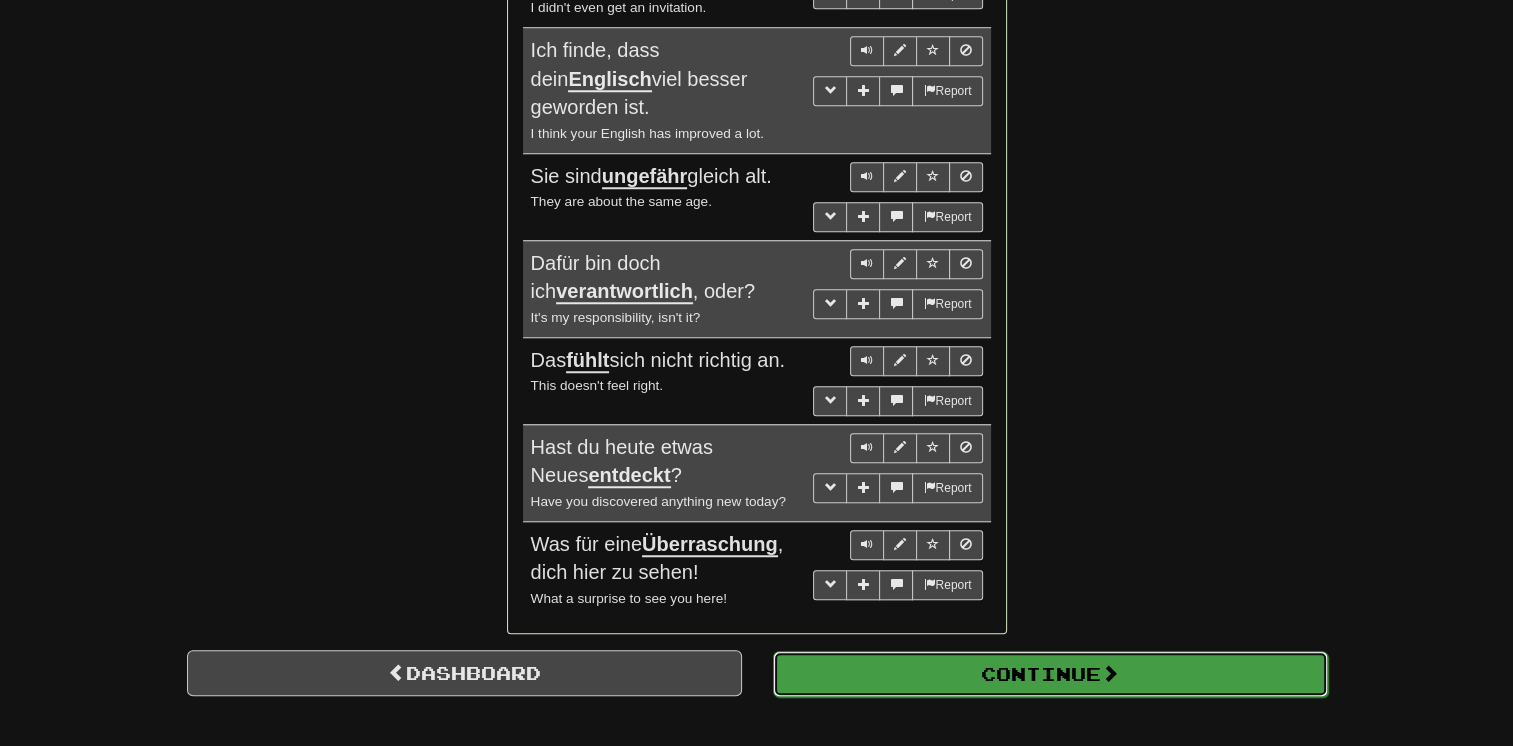 click on "Continue" at bounding box center [1050, 674] 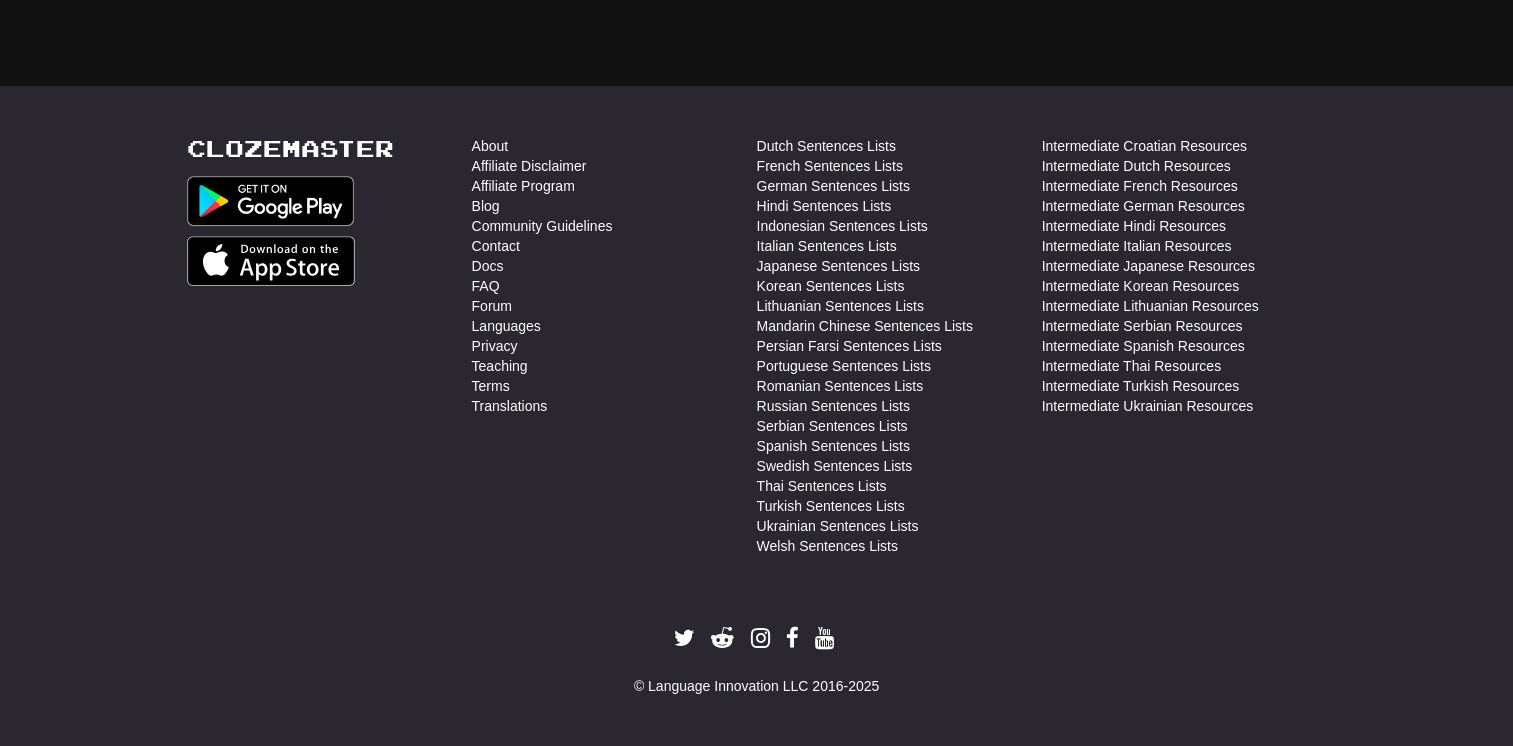 scroll, scrollTop: 710, scrollLeft: 0, axis: vertical 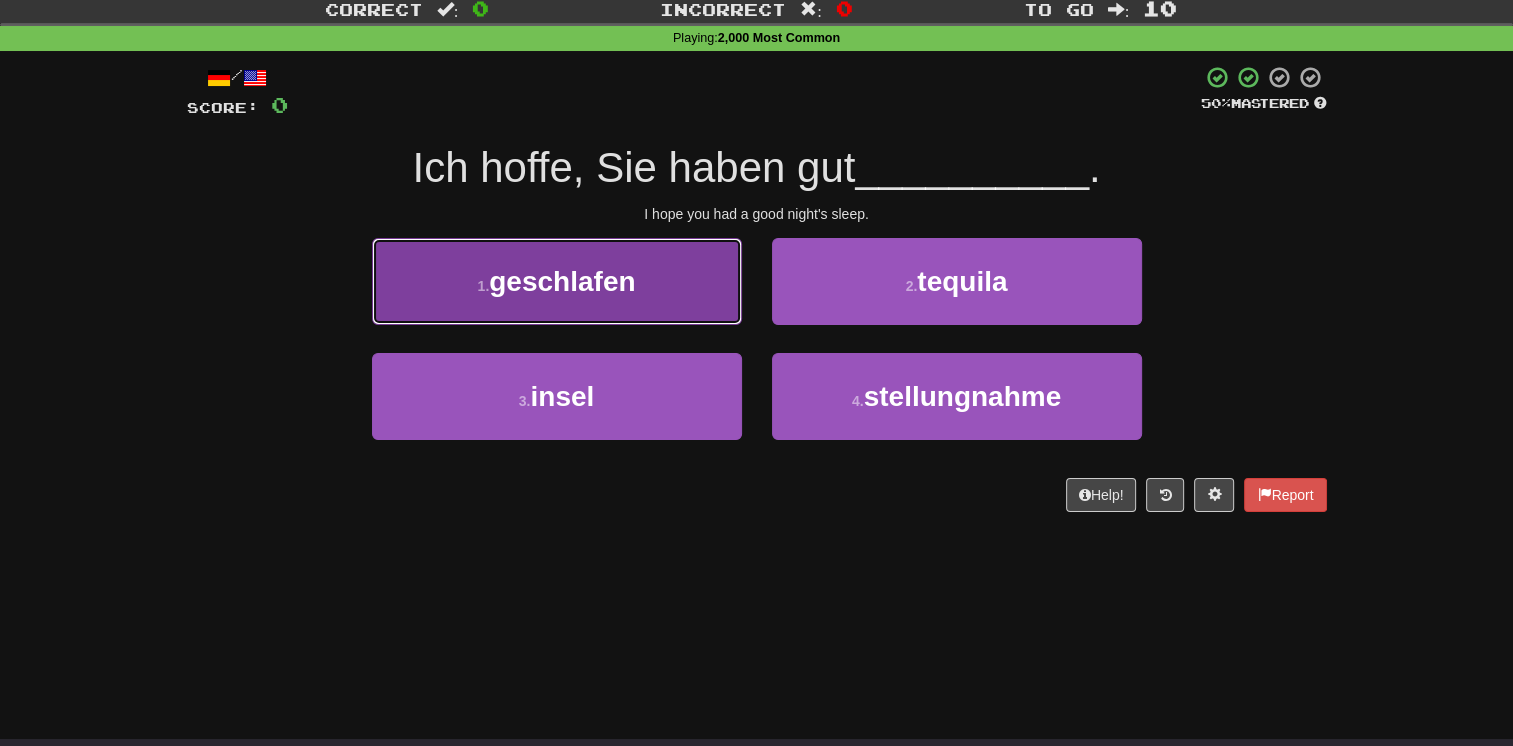 click on "1 .  geschlafen" at bounding box center (557, 281) 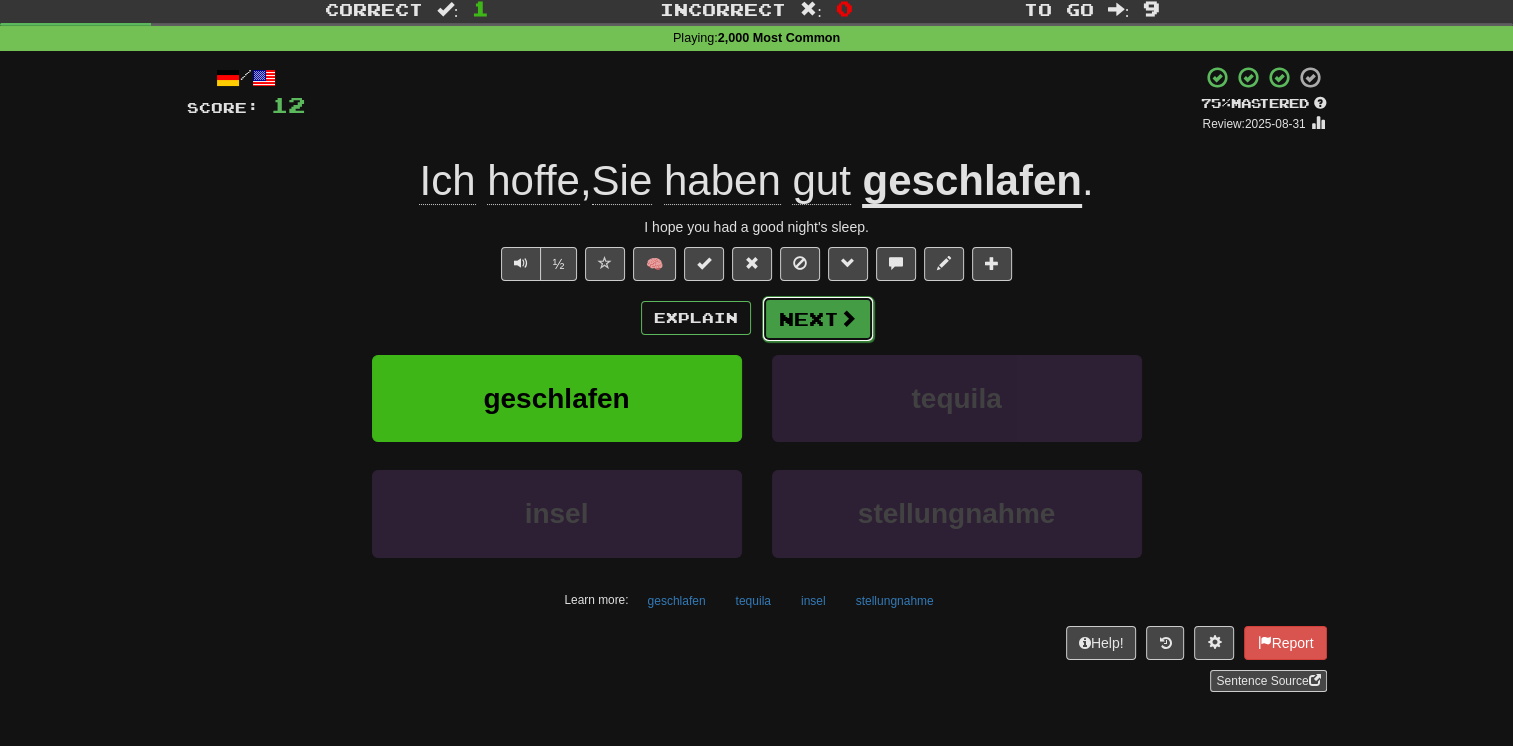 click on "Next" at bounding box center [818, 319] 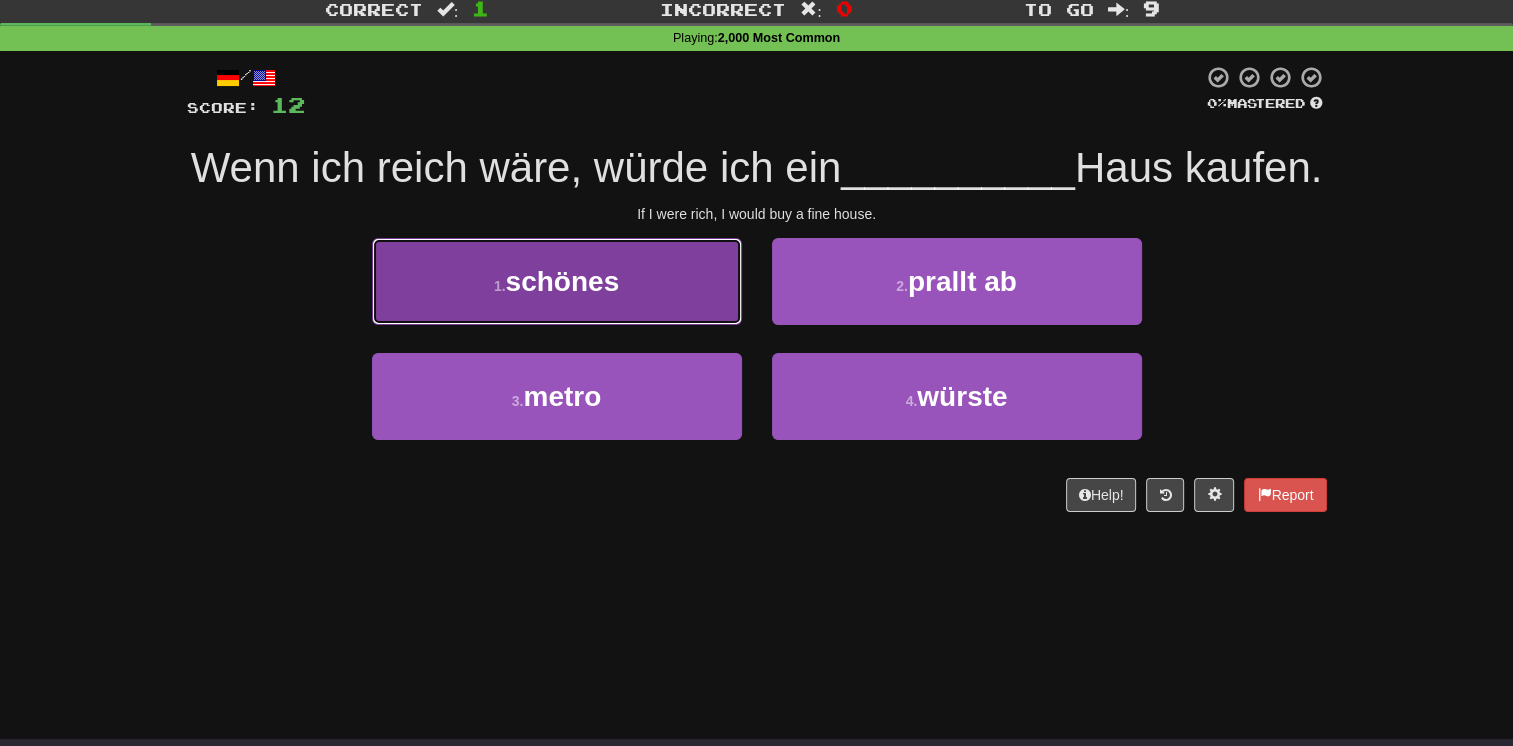 click on "1 .  schönes" at bounding box center (557, 281) 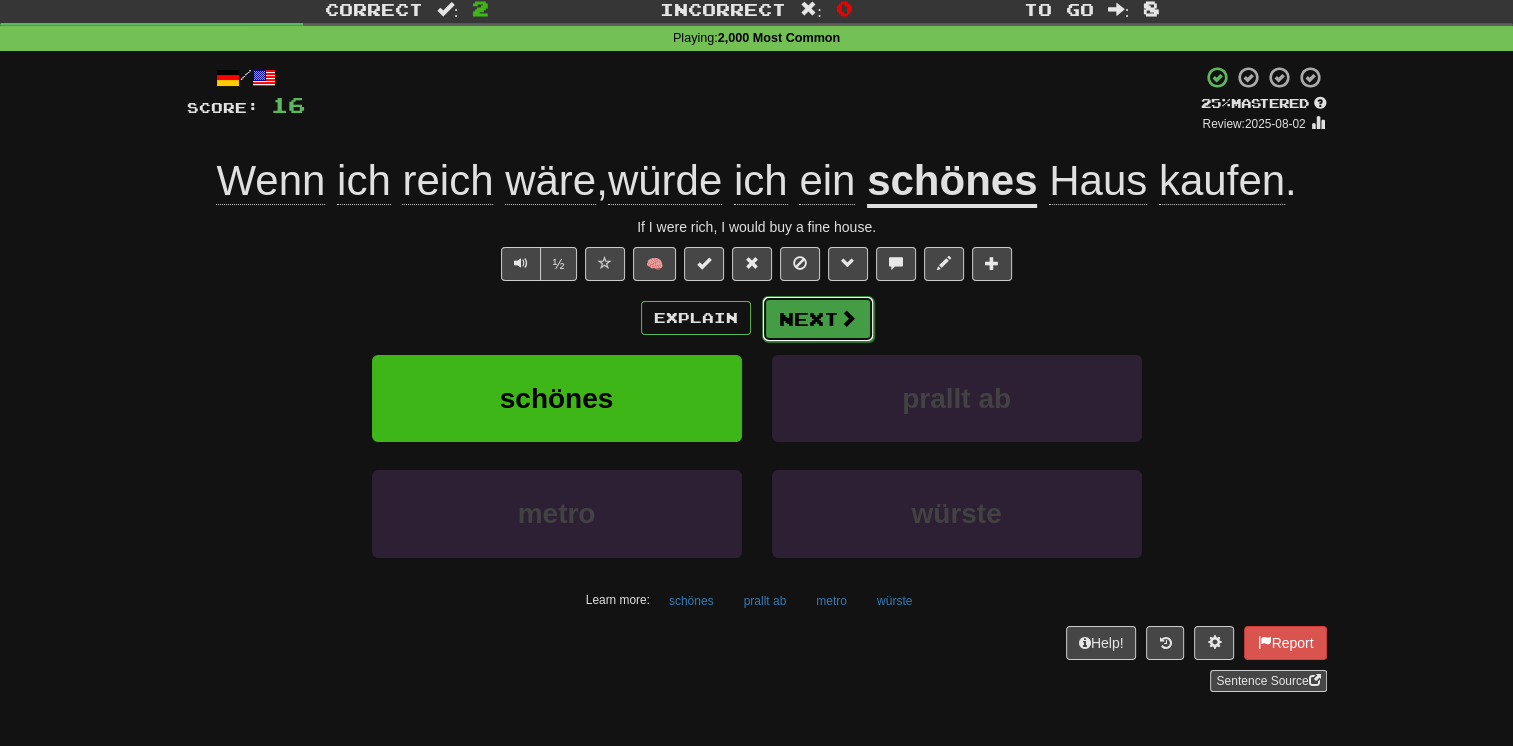 click at bounding box center (848, 318) 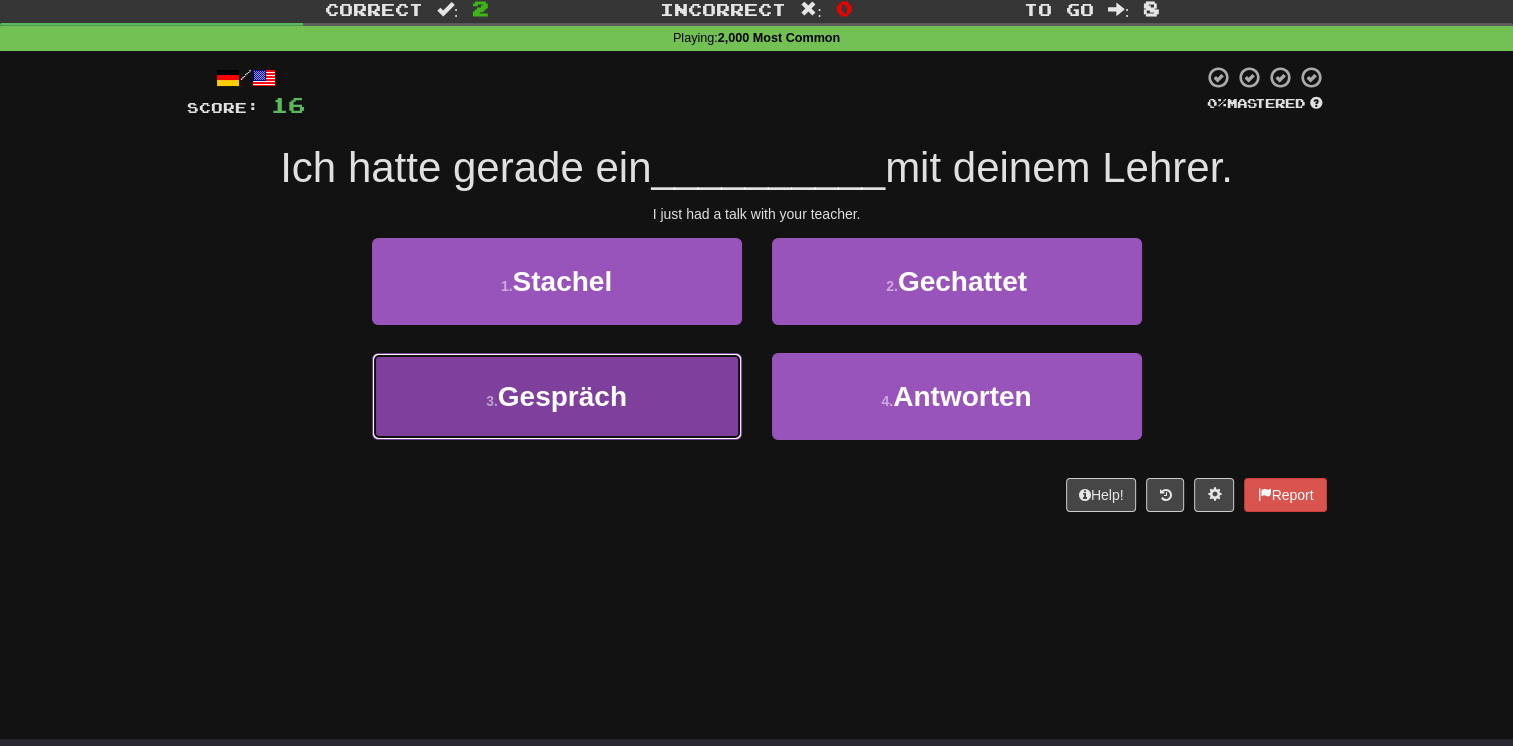click on "3 .  Gespräch" at bounding box center (557, 396) 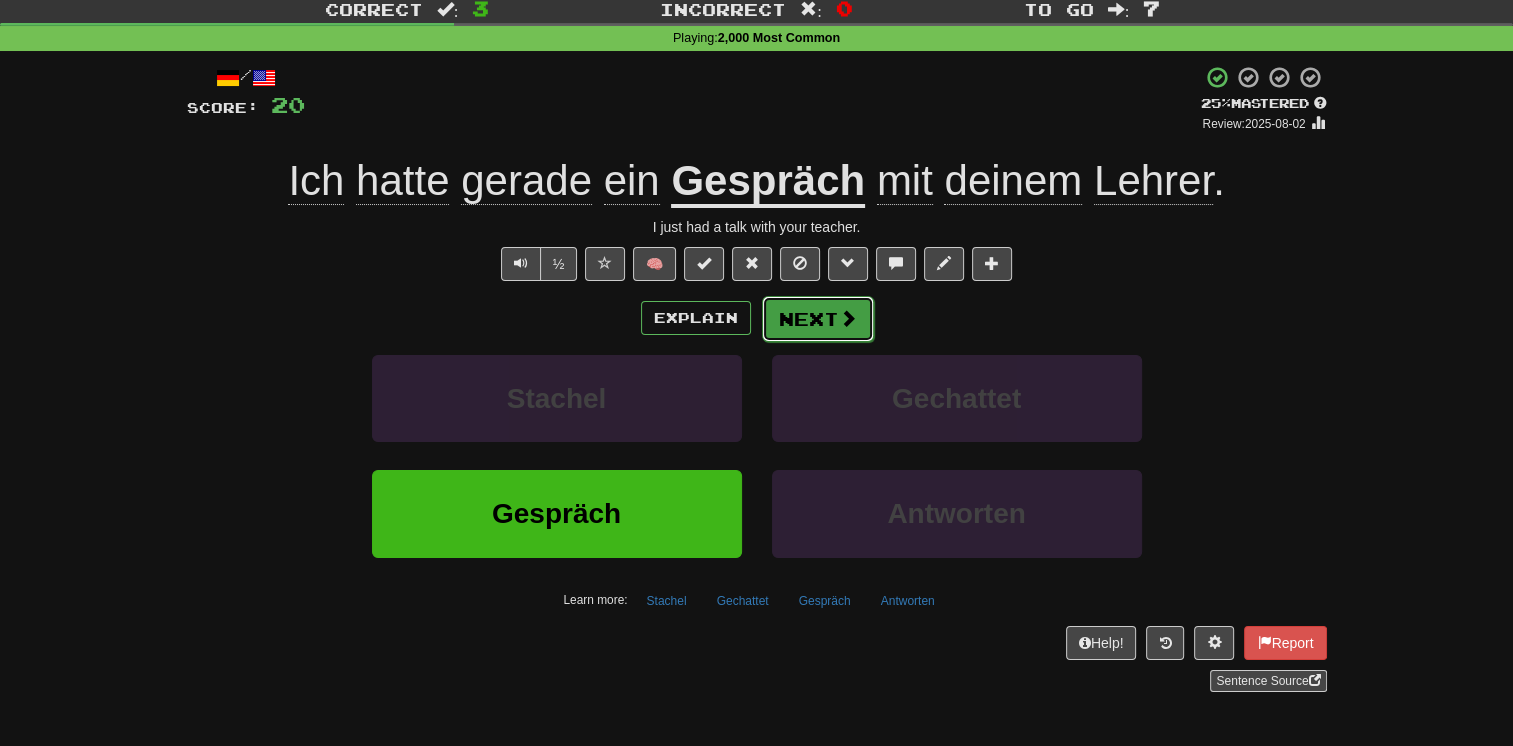 click at bounding box center [848, 318] 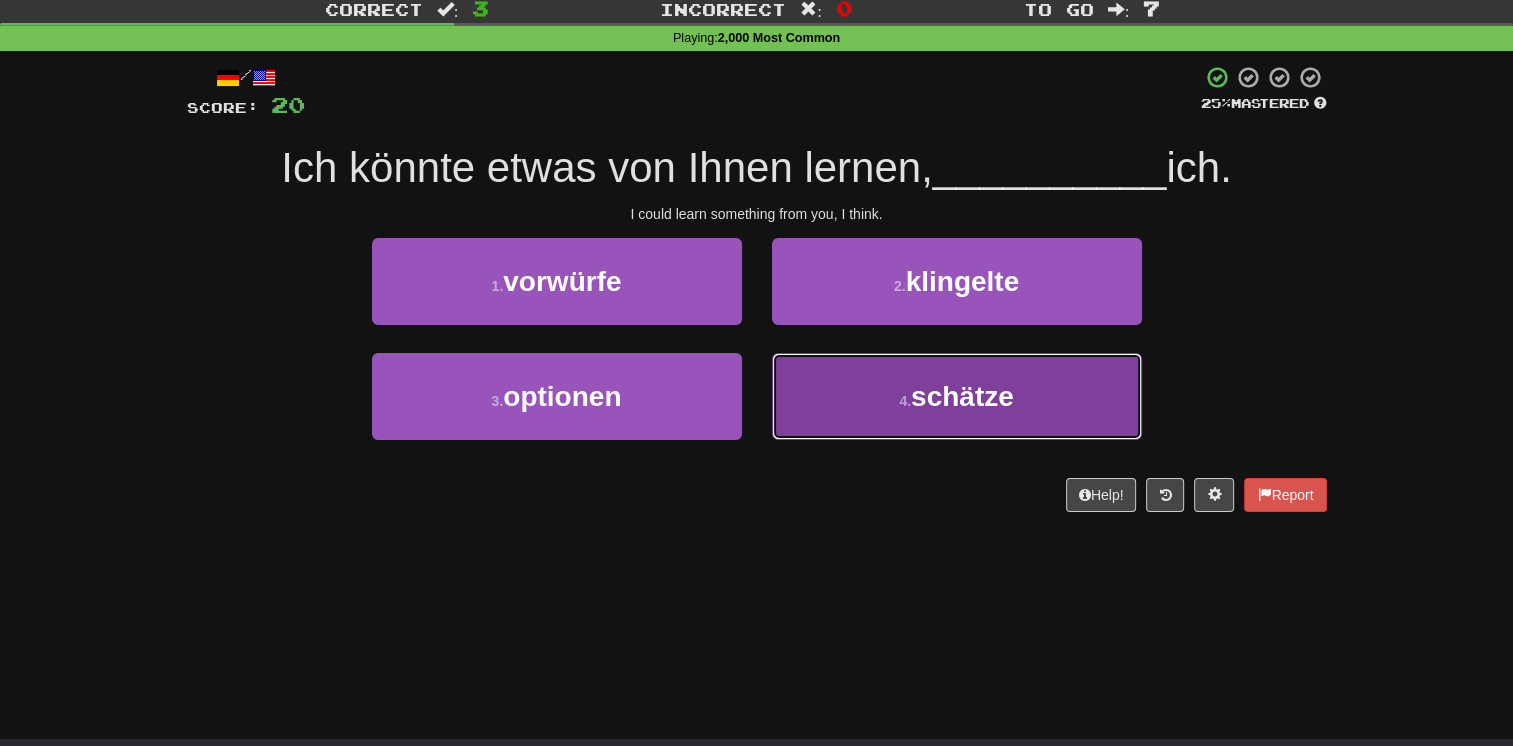 click on "4 .  schätze" at bounding box center (957, 396) 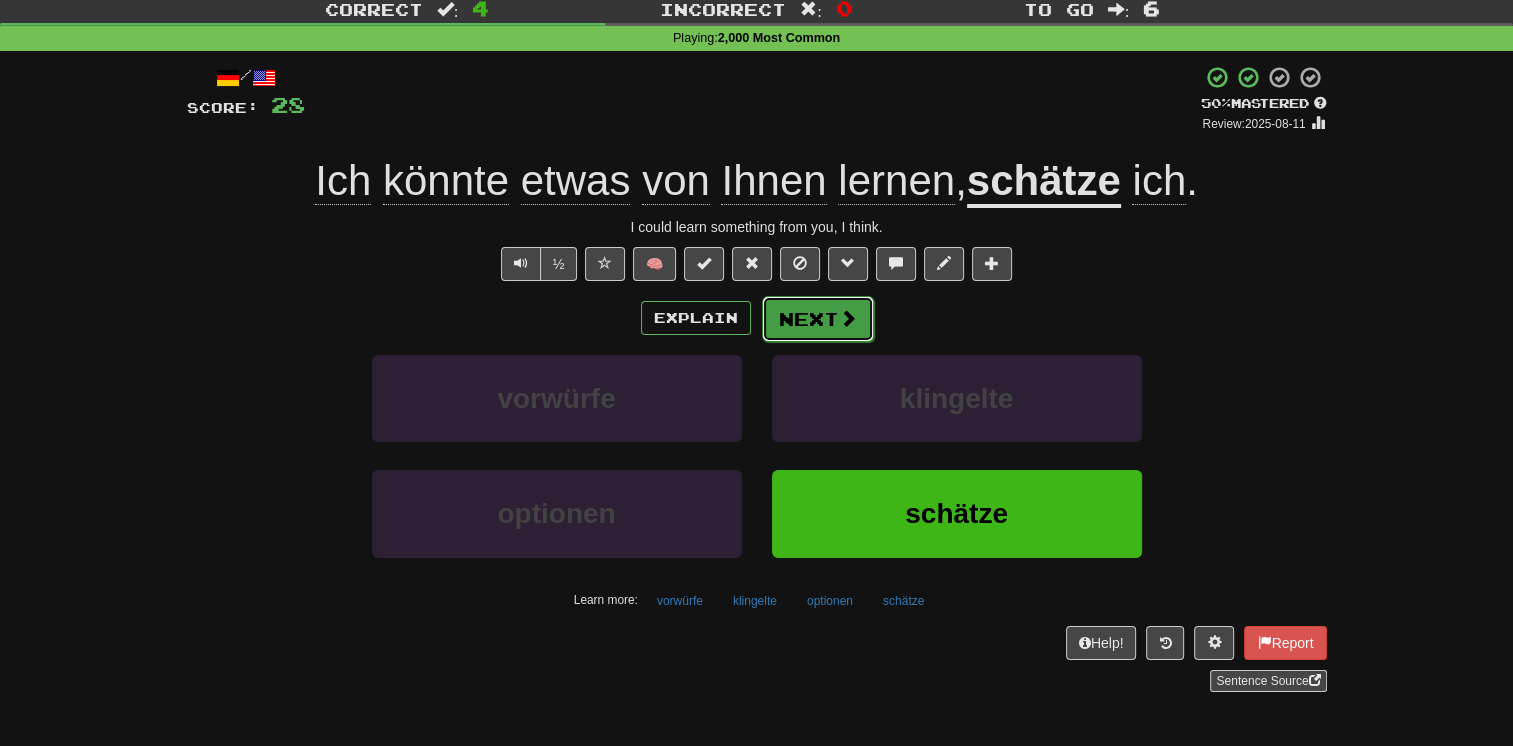 click on "Next" at bounding box center [818, 319] 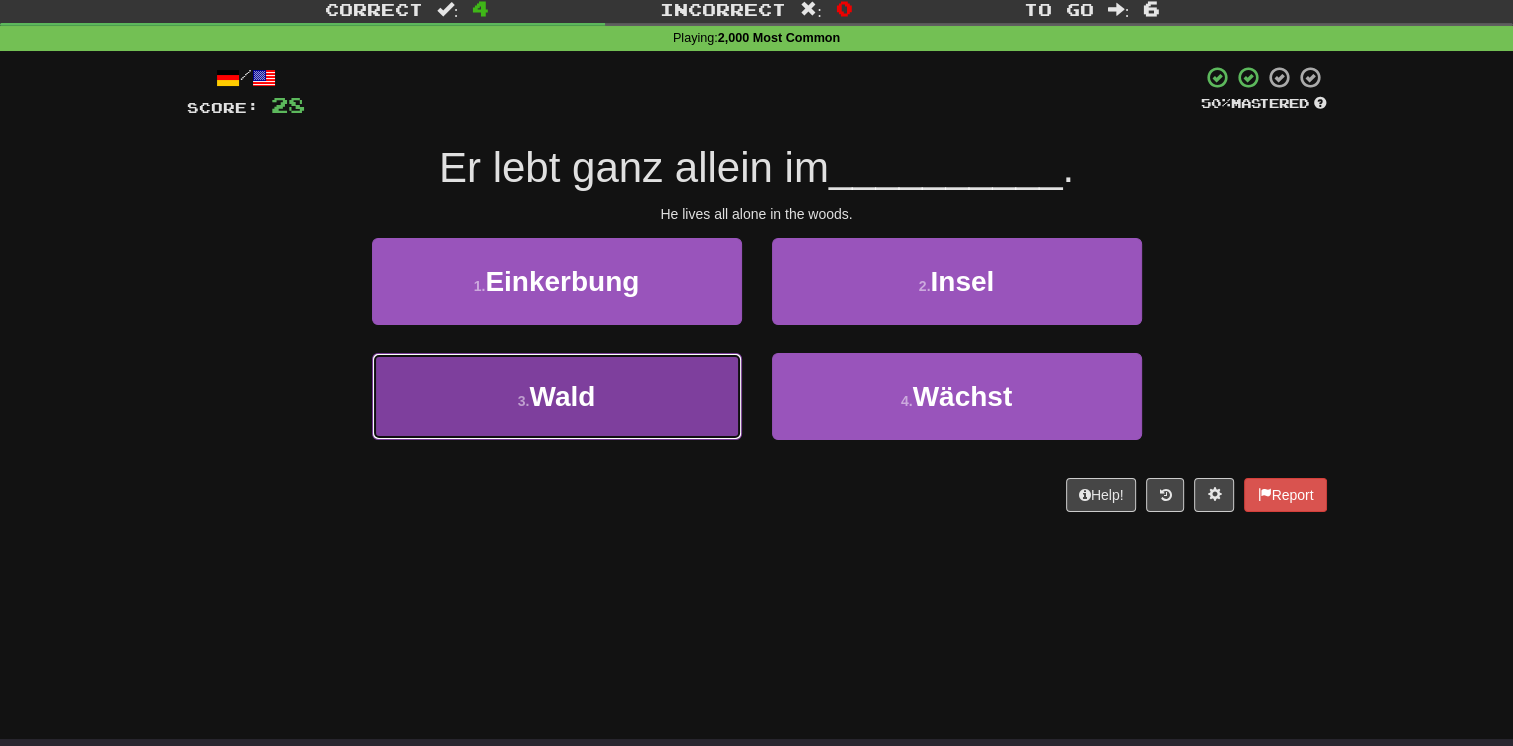 click on "3 .  Wald" at bounding box center [557, 396] 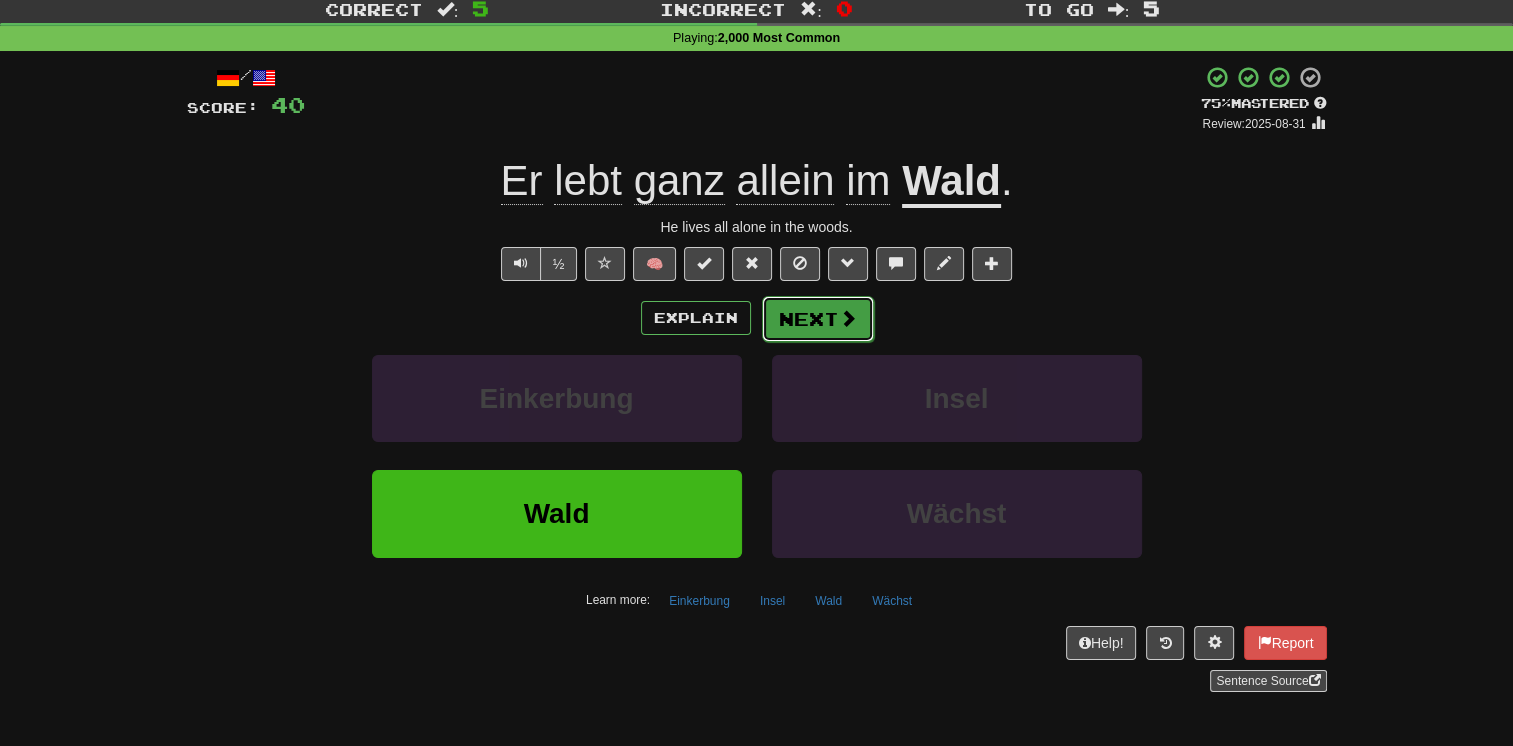 click on "Next" at bounding box center (818, 319) 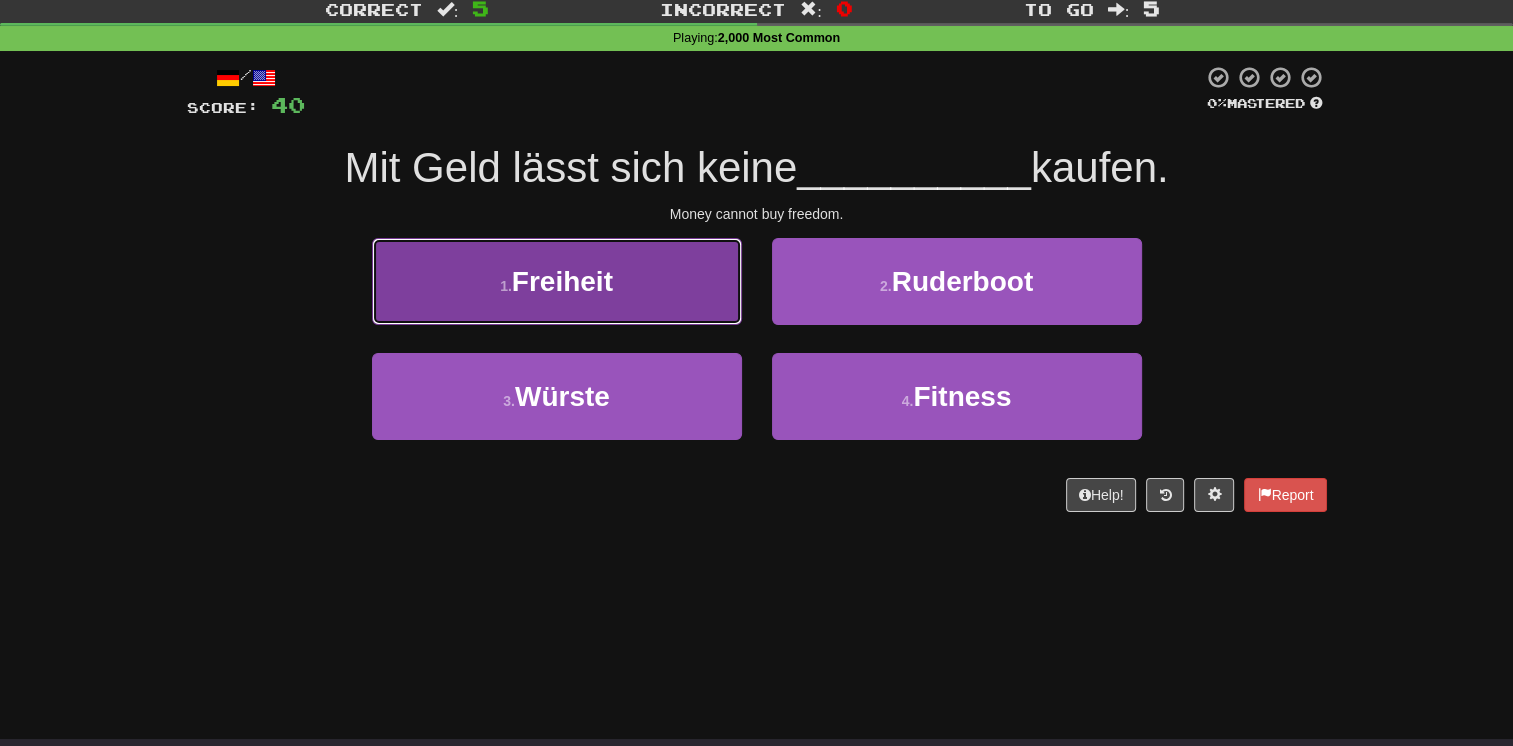 click on "1 .  Freiheit" at bounding box center [557, 281] 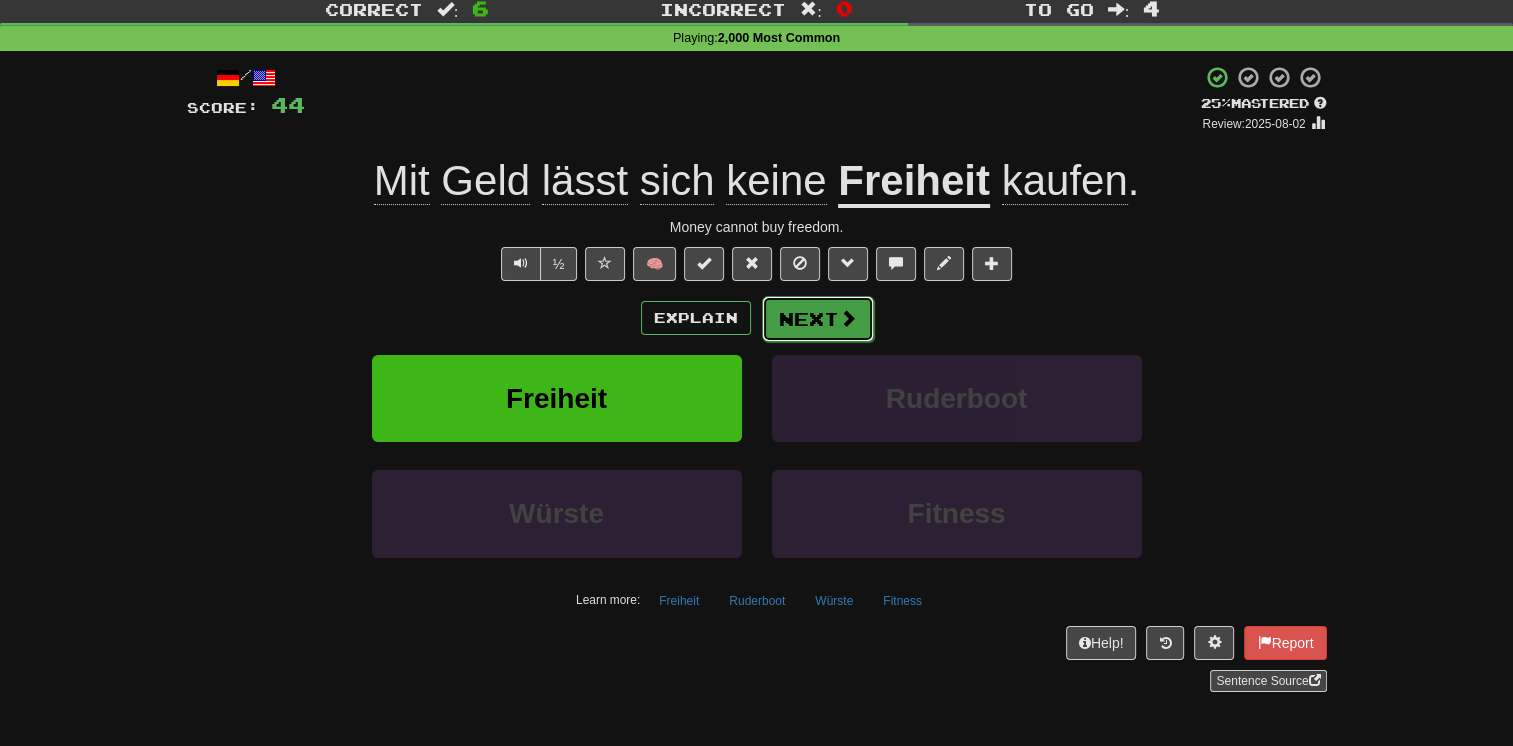click at bounding box center (848, 318) 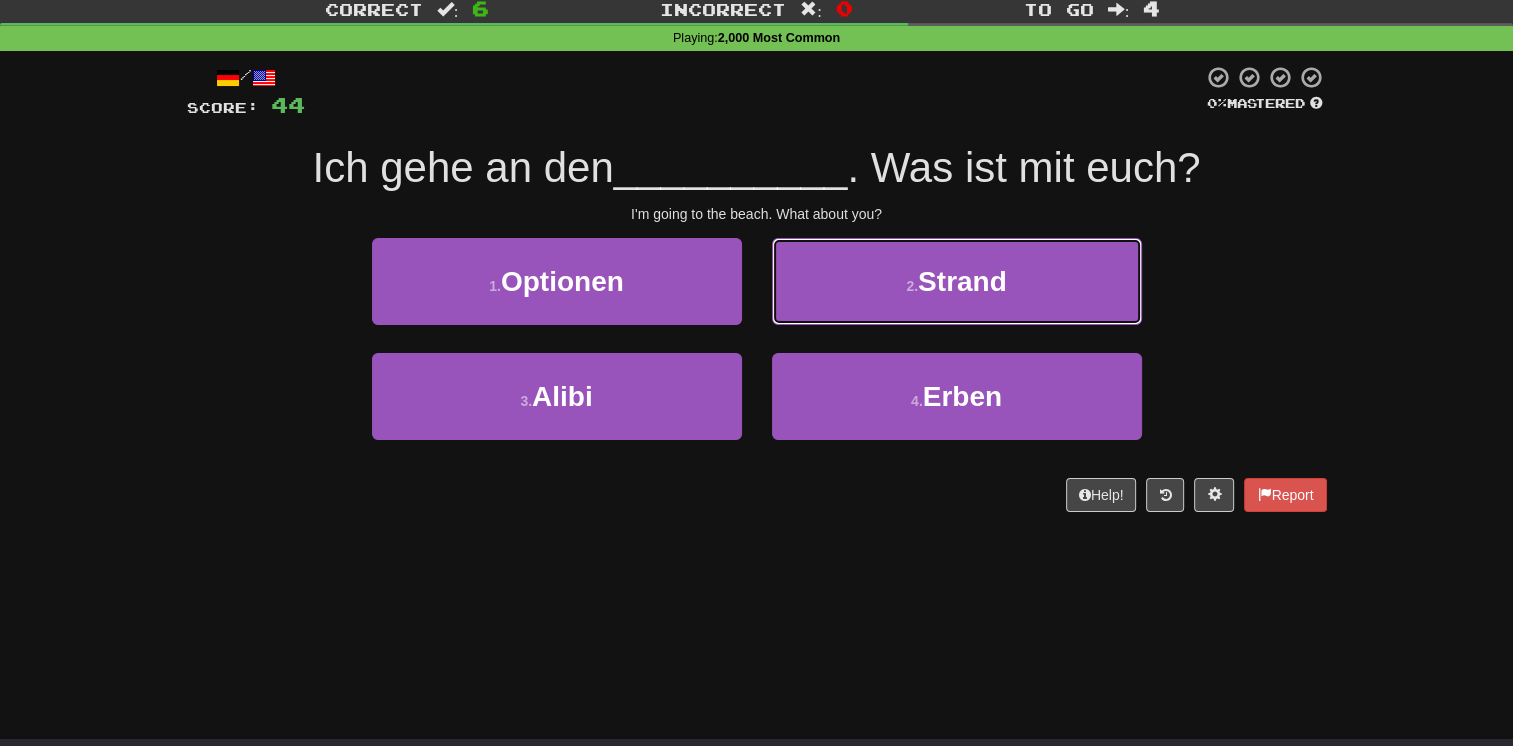 click on "2 .  Strand" at bounding box center [957, 281] 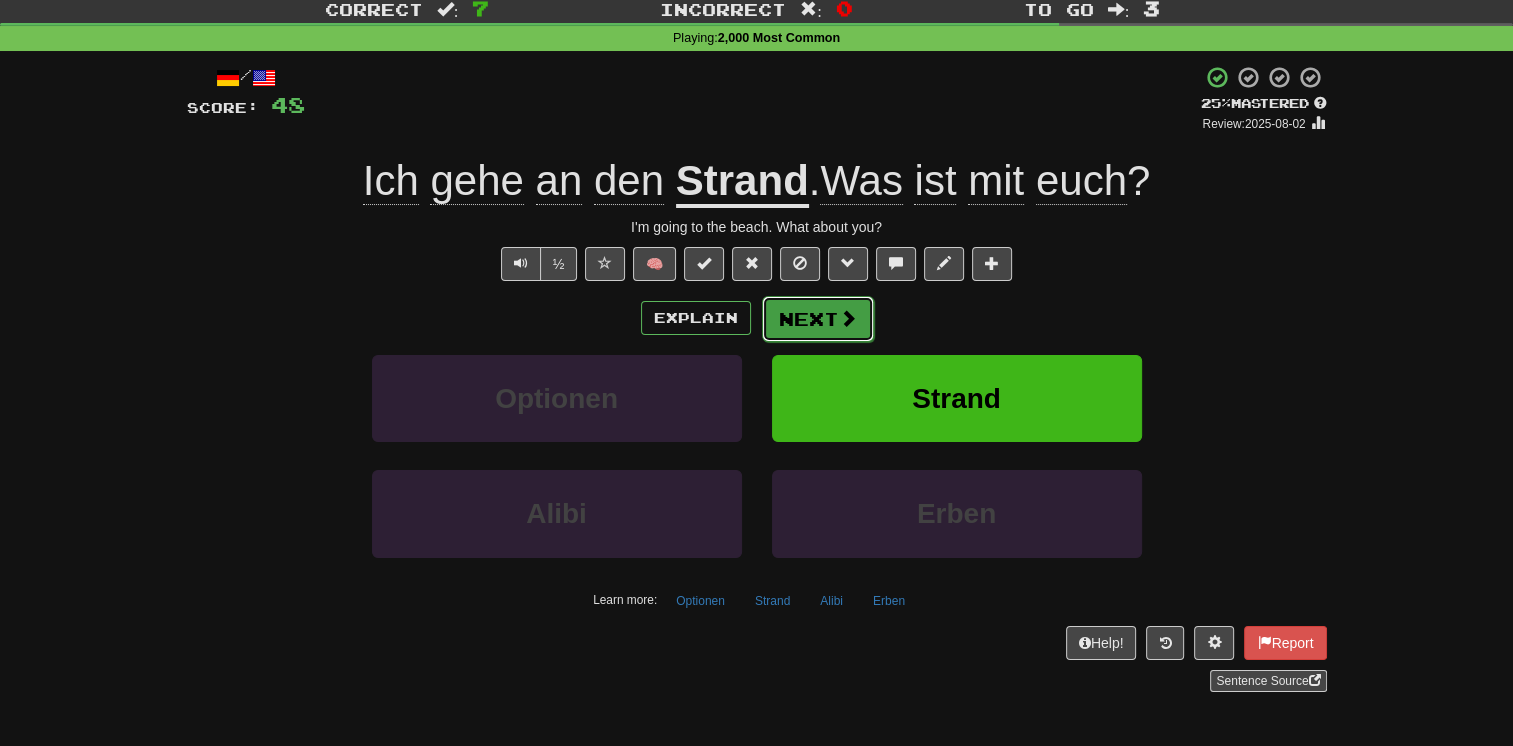 click on "Next" at bounding box center [818, 319] 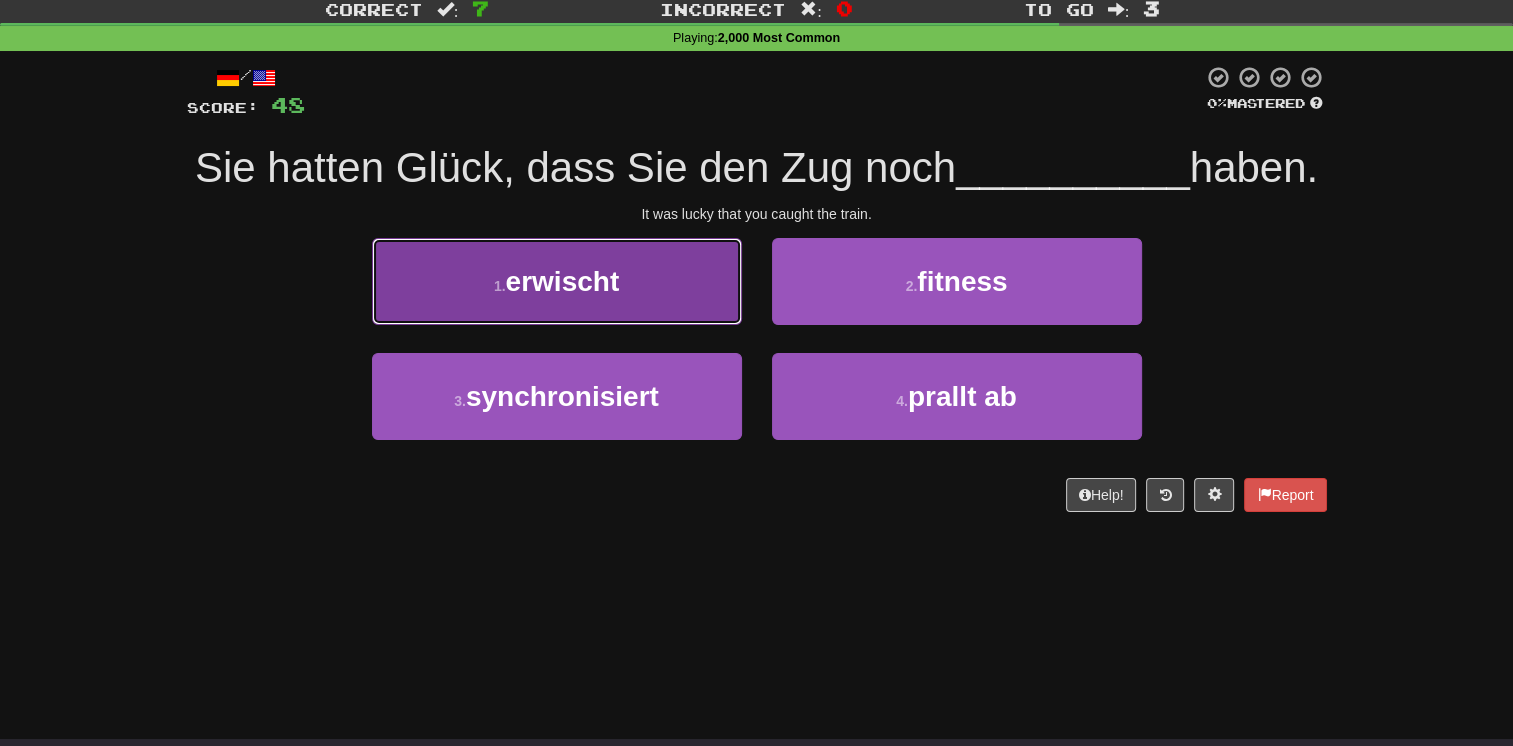 click on "1 .  erwischt" at bounding box center (557, 281) 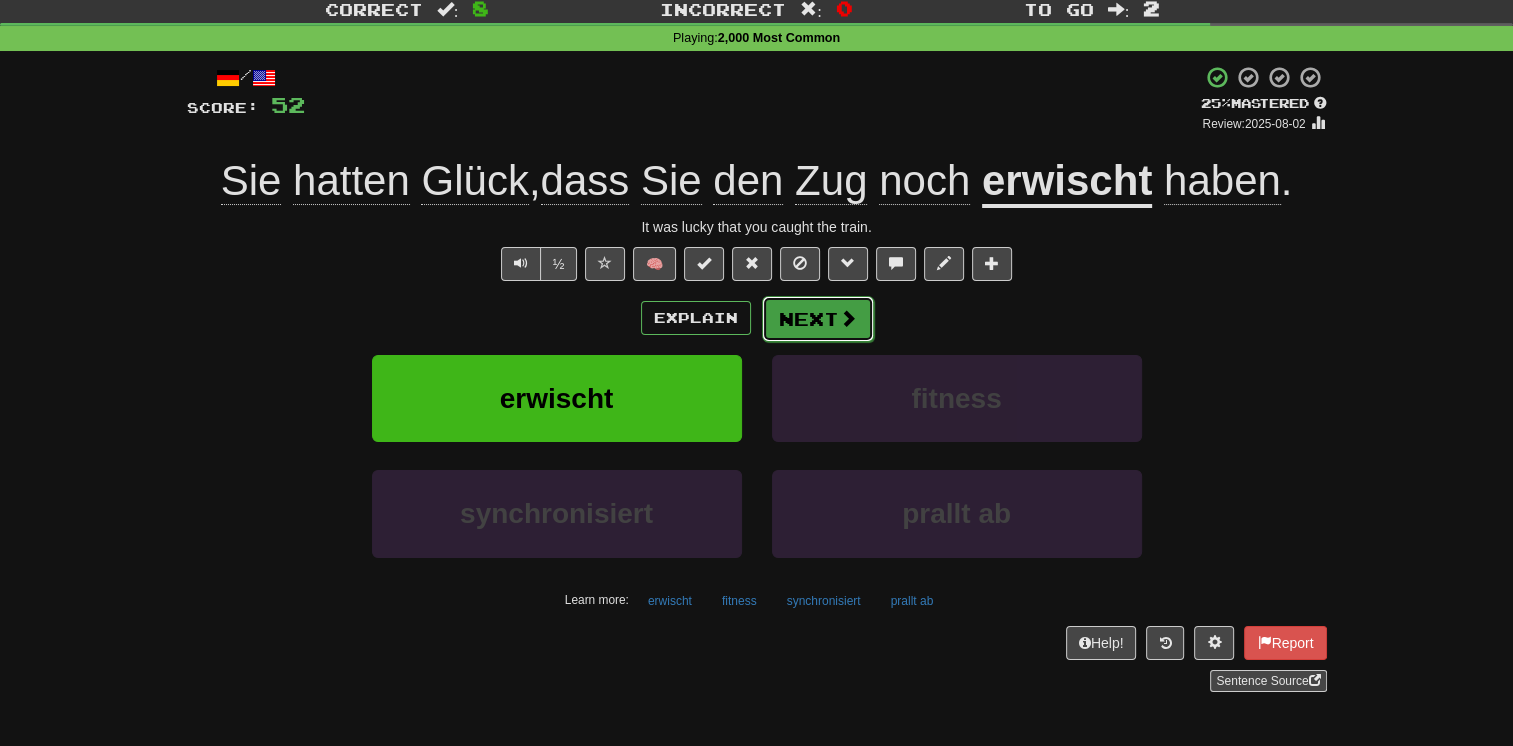 click on "Next" at bounding box center [818, 319] 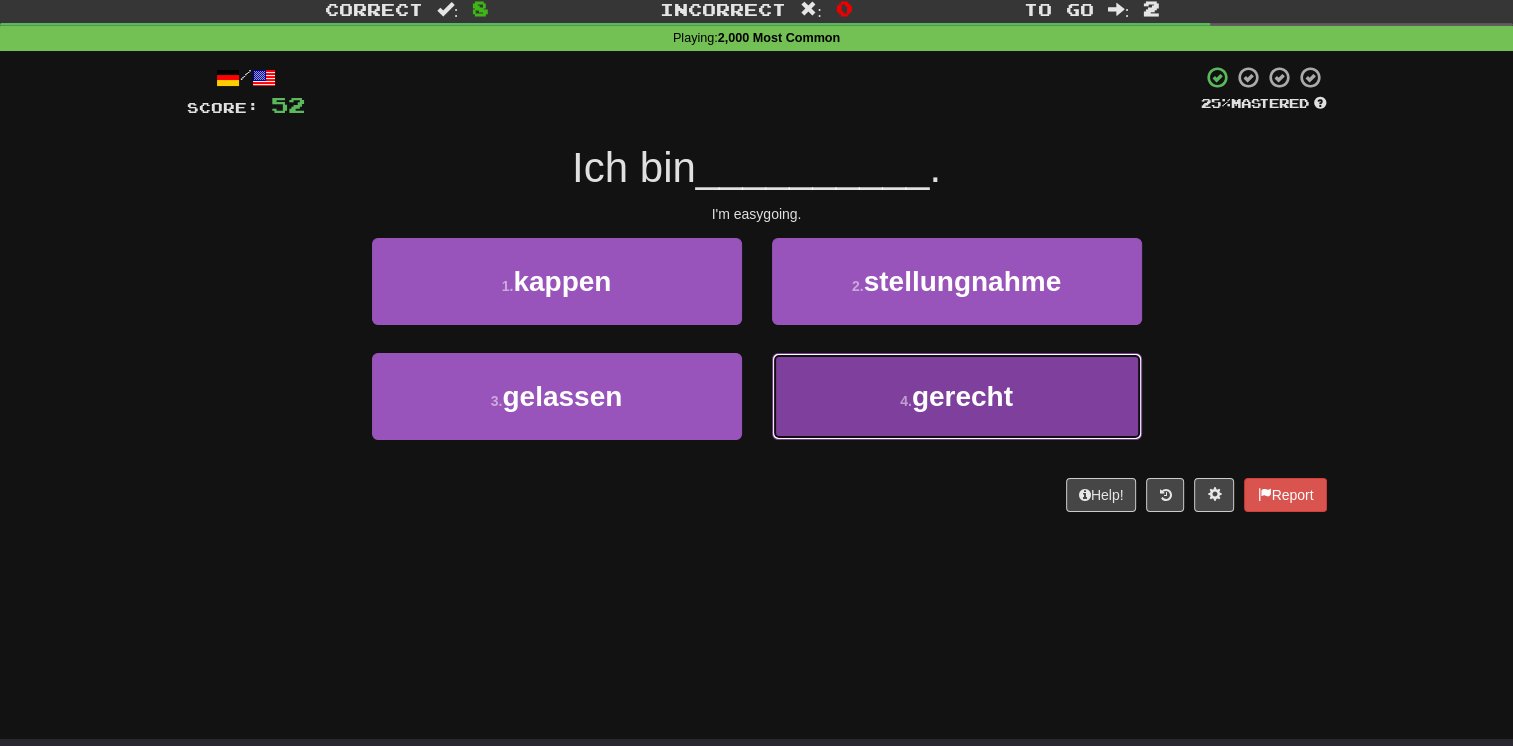 click on "4 .  gerecht" at bounding box center [957, 396] 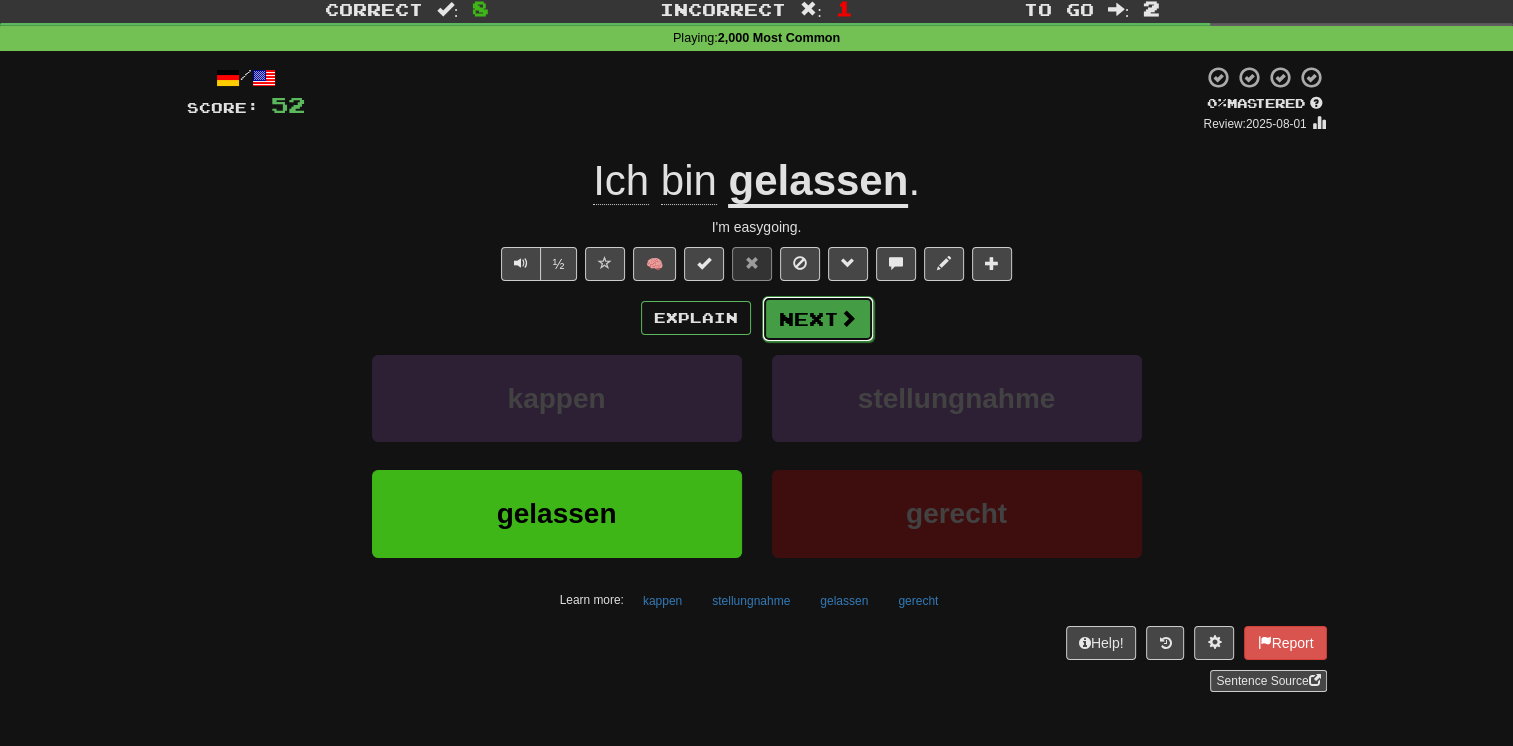 click on "Next" at bounding box center [818, 319] 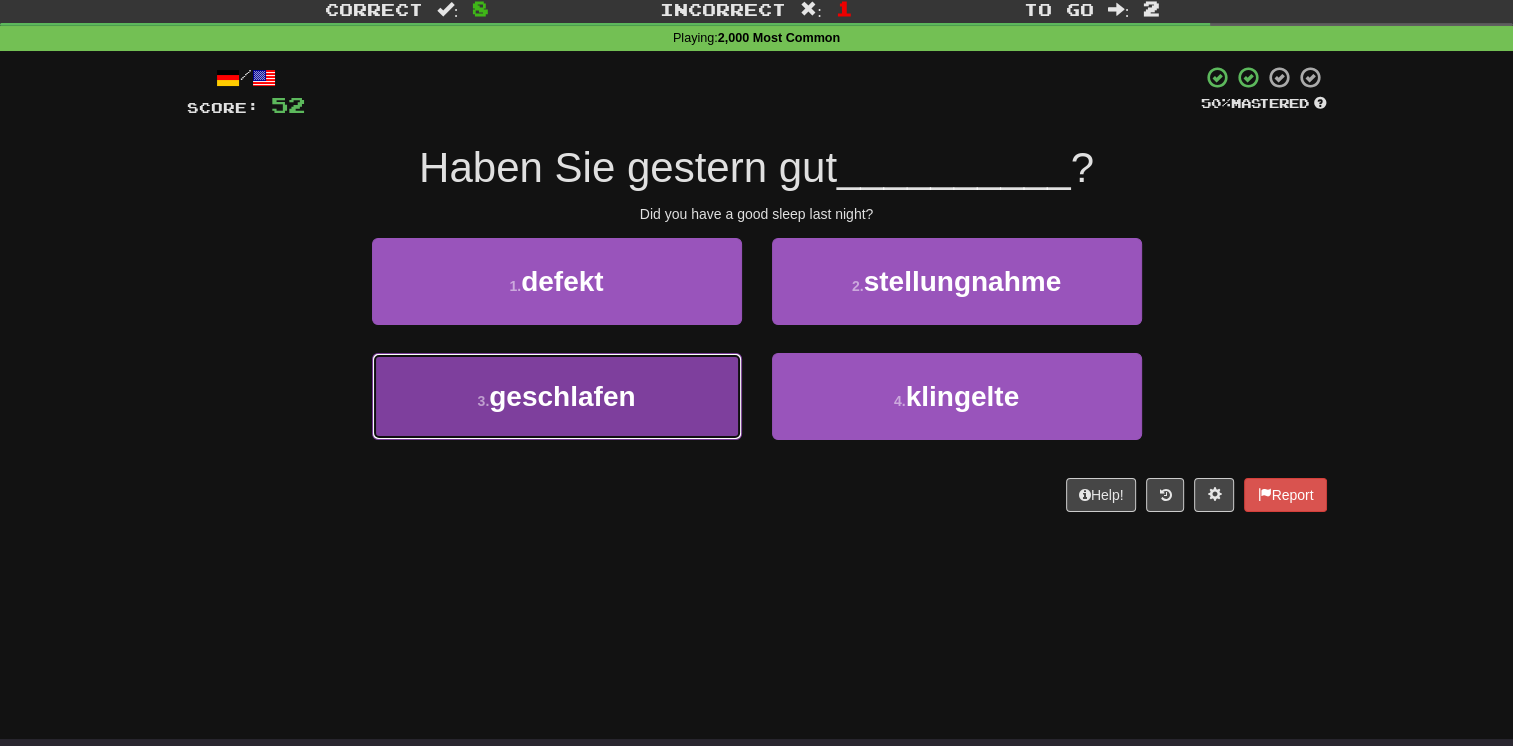 click on "3 .  geschlafen" at bounding box center [557, 396] 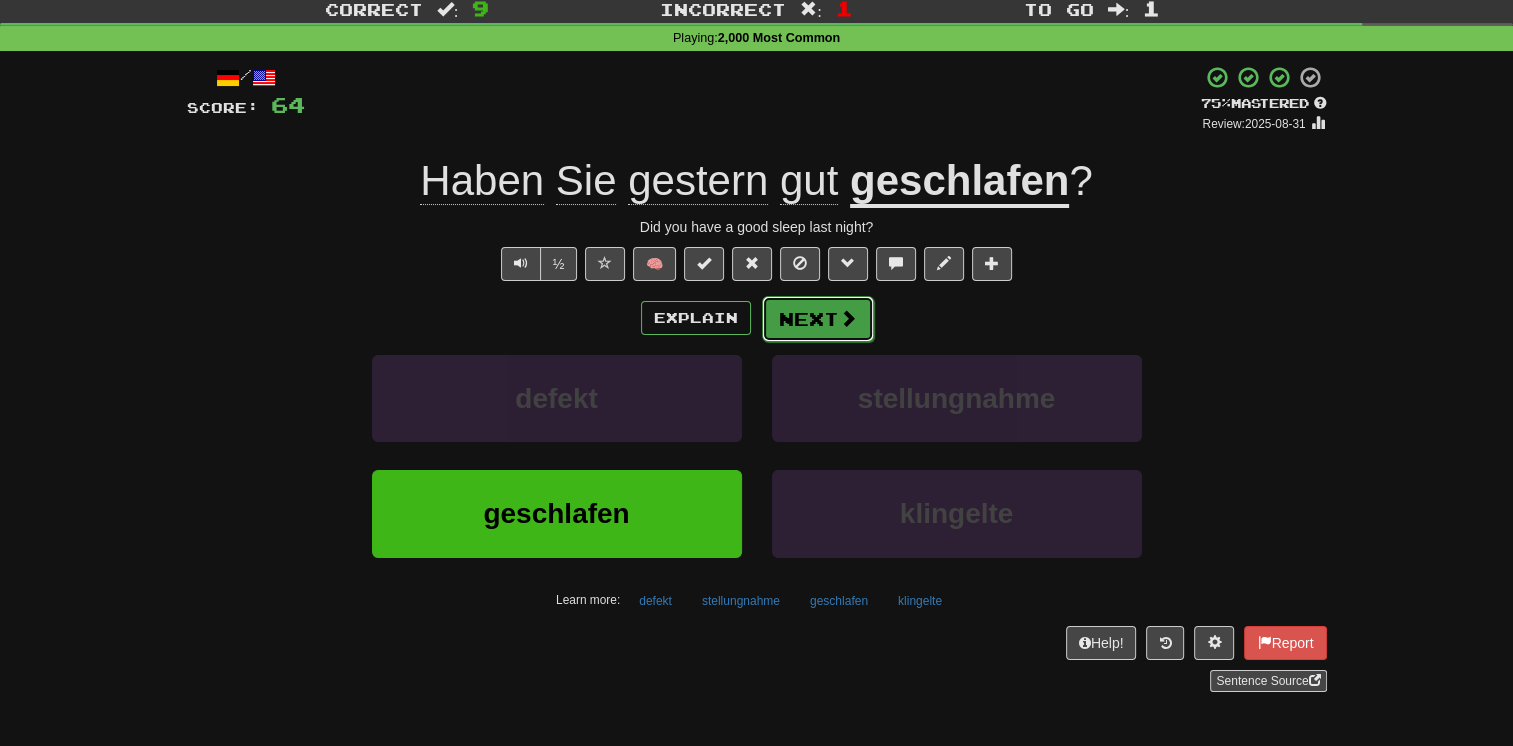 click on "Next" at bounding box center (818, 319) 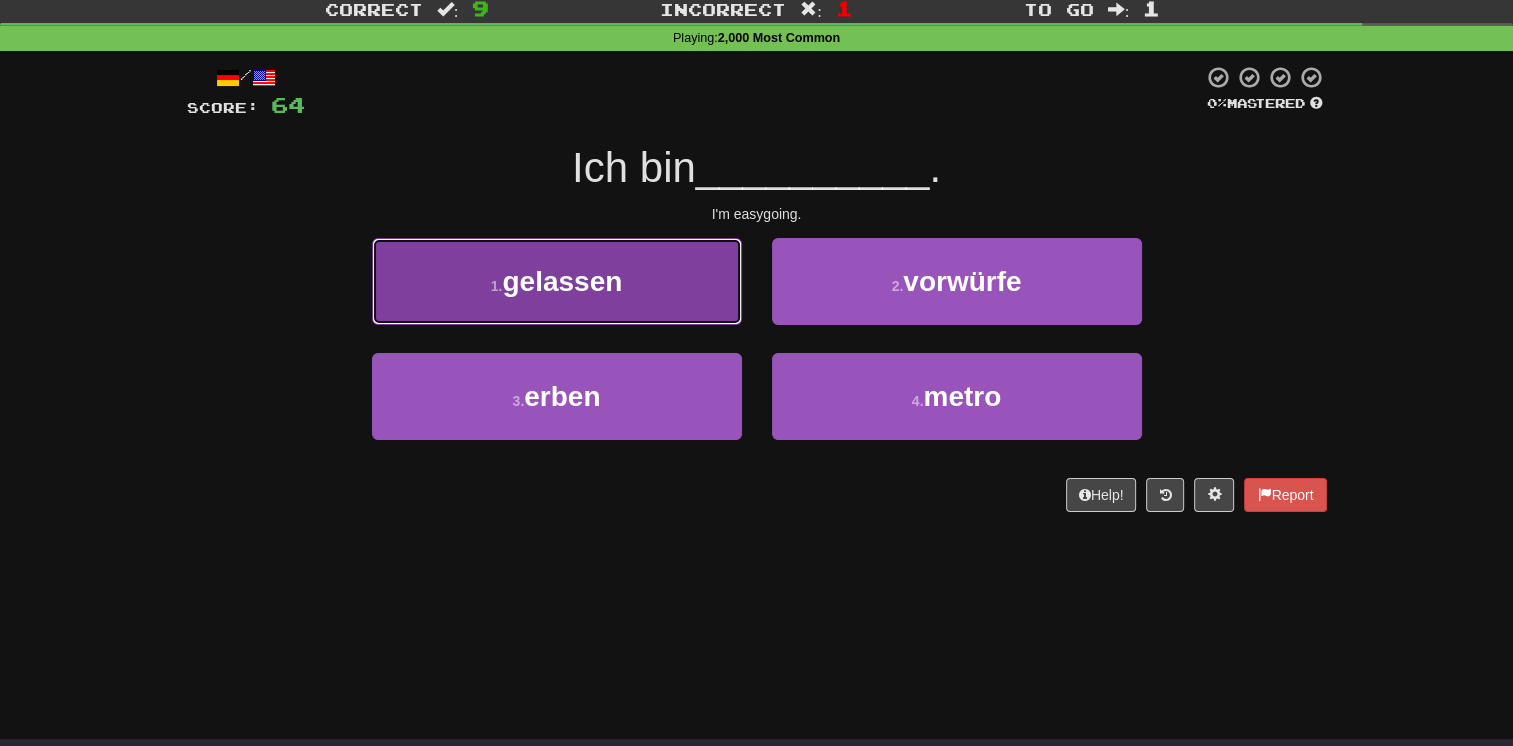click on "1 .  gelassen" at bounding box center [557, 281] 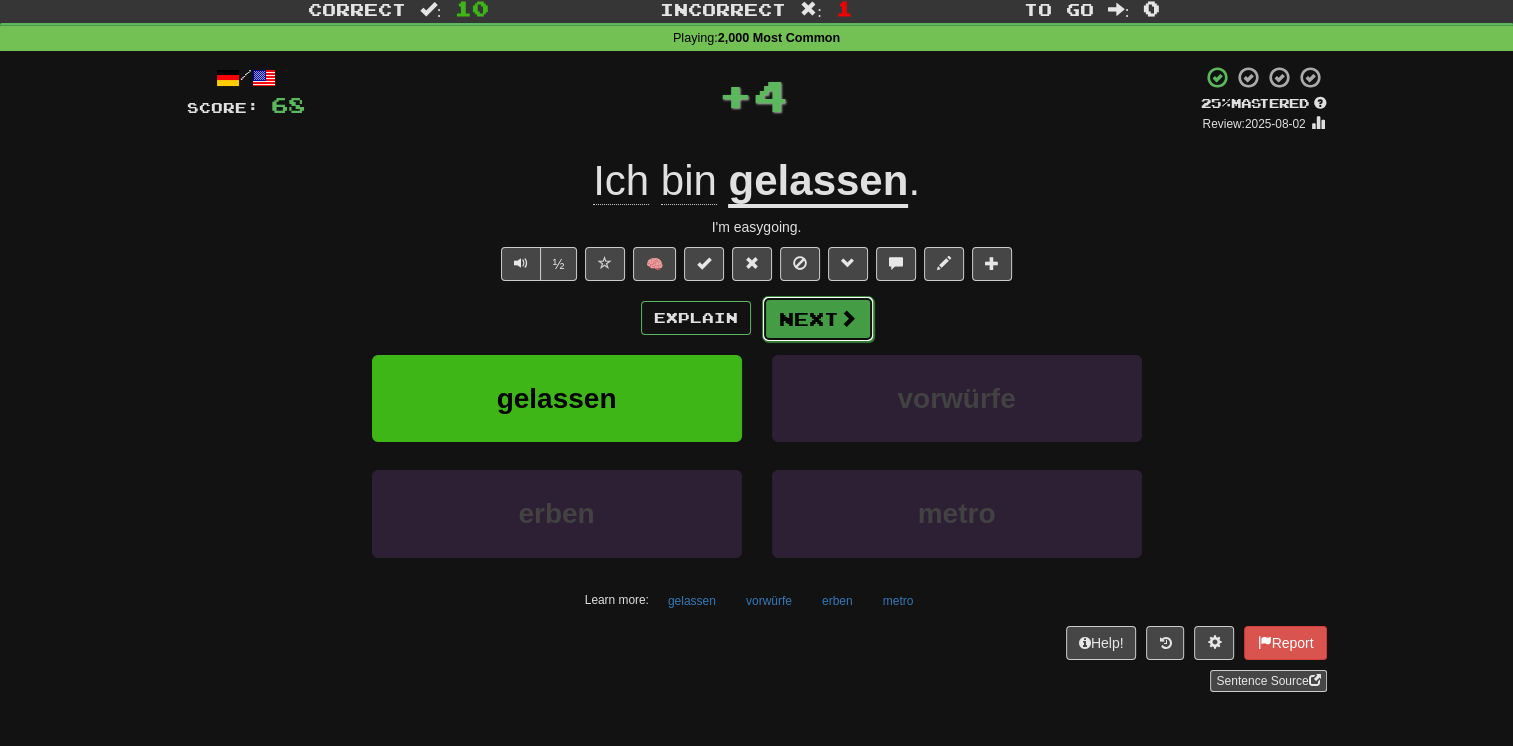 click on "Next" at bounding box center (818, 319) 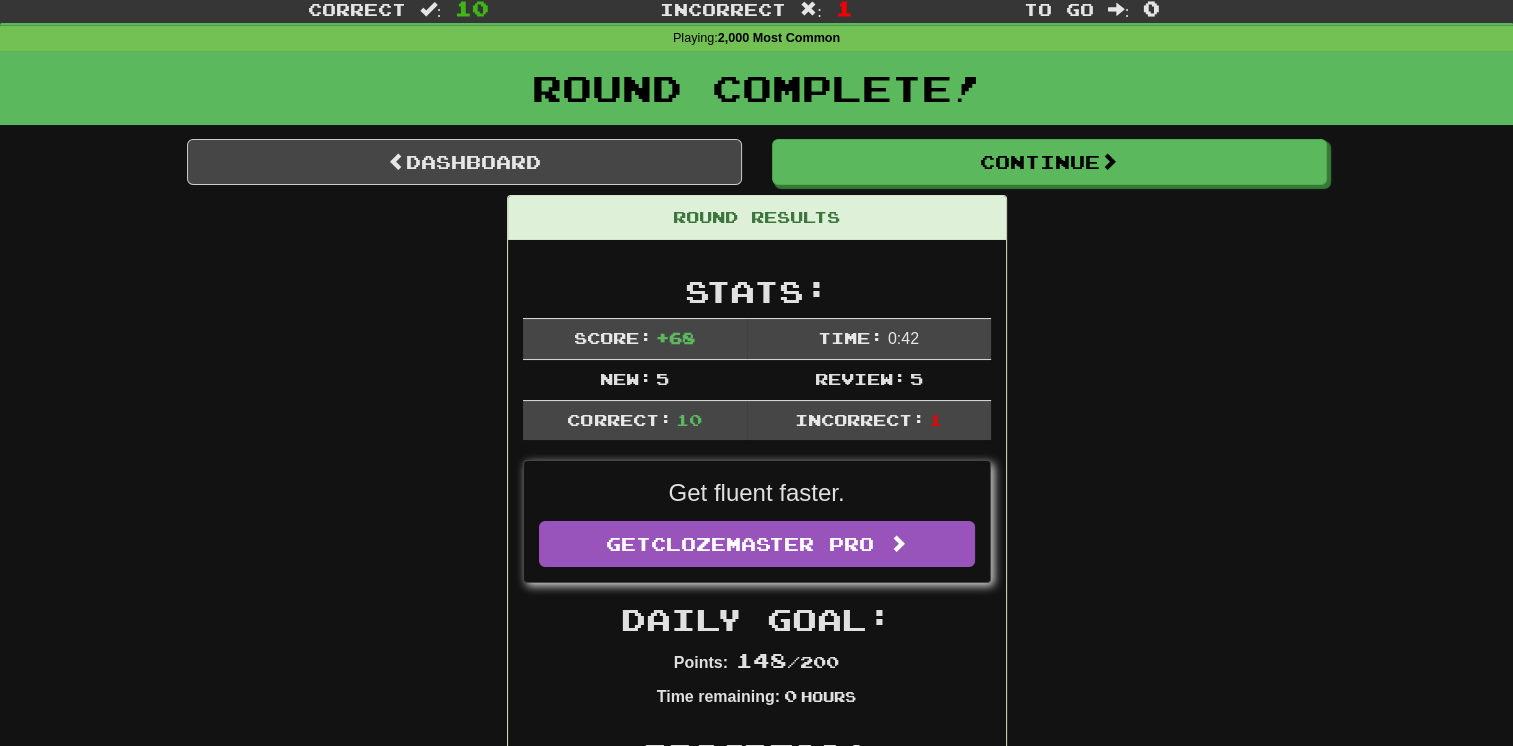 click on "Round Results Stats: Score:   + 68 Time:   0 : 42 New:   5 Review:   5 Correct:   10 Incorrect:   1 Get fluent faster. Get  Clozemaster Pro   Daily Goal: Points:   148  /  200 Time remaining: 0   Hours Progress: 2,000 Most Common Playing:  3,968  /  7,614 + 5 52.049% 52.115% Mastered:  1,226  /  7,614 16.102% Ready for Review:  3458  /  Level:  114 5,789  points to level  115  - keep going! Ranked:  405 th  this week Sentences:  Report Ich hoffe, Sie haben gut  geschlafen . I hope you had a good night's sleep.  Report Wenn ich reich wäre, würde ich ein  schönes  Haus kaufen. If I were rich, I would buy a fine house.  Report Ich hatte gerade ein  Gespräch  mit deinem Lehrer. I just had a talk with your teacher.  Report Ich könnte etwas von Ihnen lernen,  schätze  ich. I could learn something from you, I think.  Report Er lebt ganz allein im  Wald . He lives all alone in the woods.  Report Mit Geld lässt sich keine  Freiheit  kaufen. Money cannot buy freedom.  Report Ich gehe an den  Strand  Report . ?" at bounding box center (757, 1239) 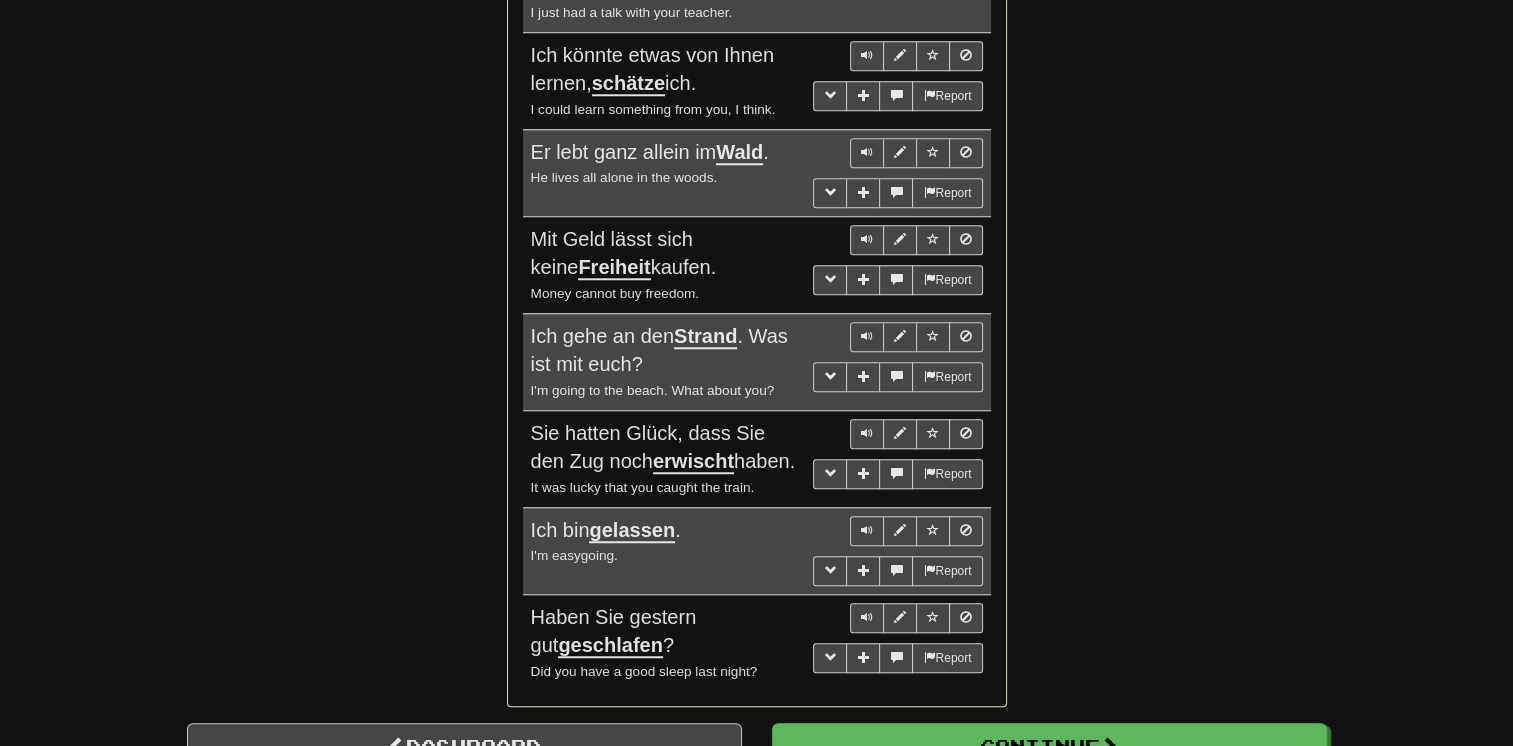 scroll, scrollTop: 1777, scrollLeft: 0, axis: vertical 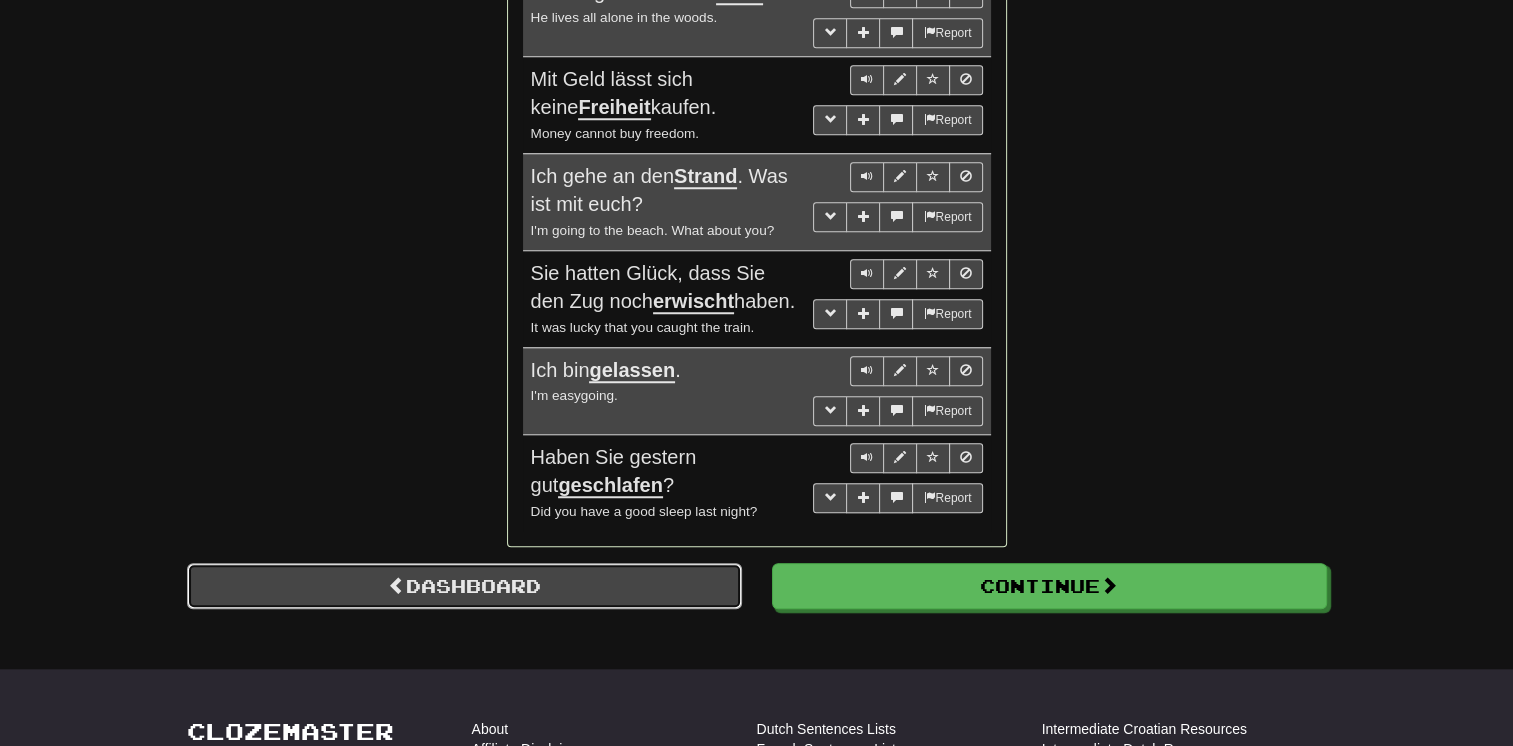 click on "Dashboard" at bounding box center (464, 586) 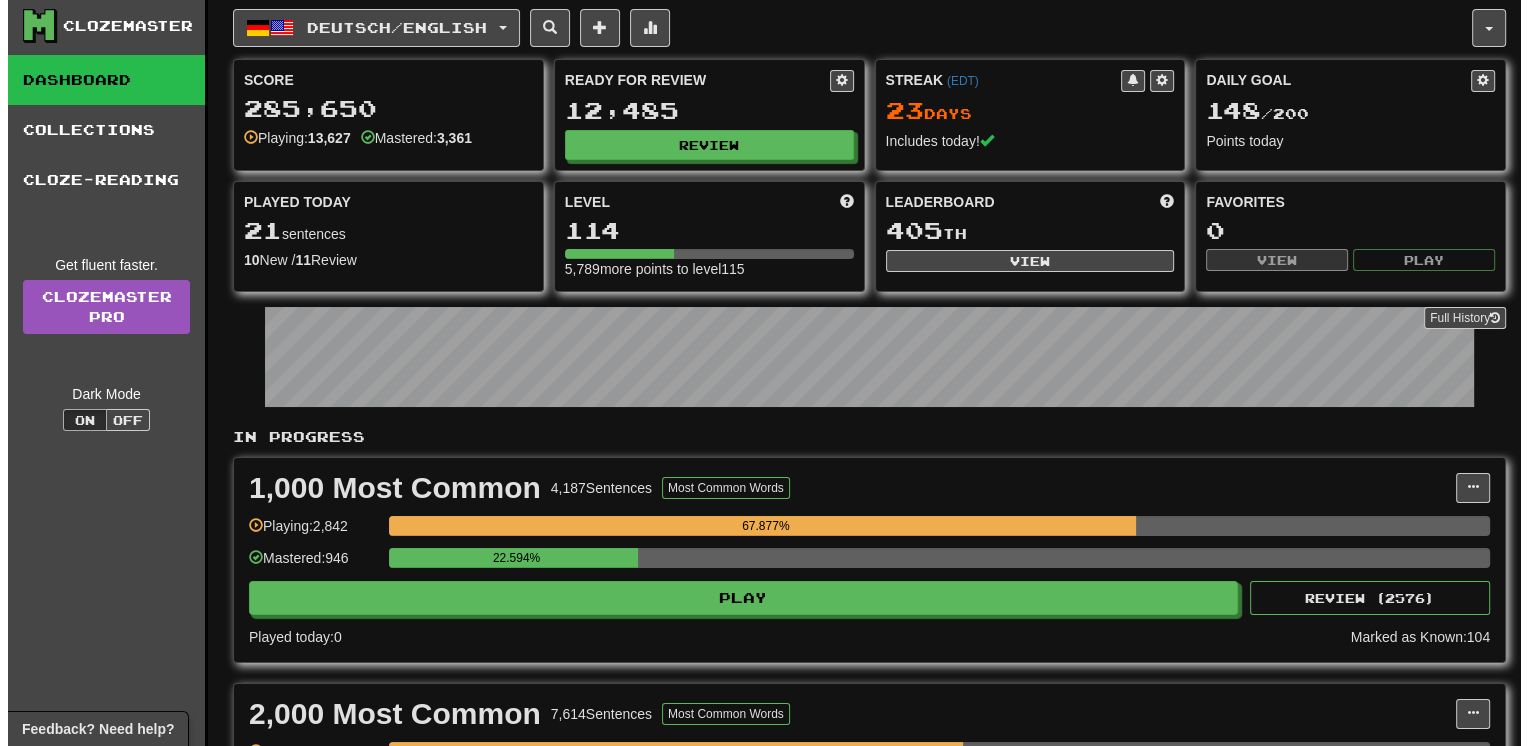 scroll, scrollTop: 0, scrollLeft: 0, axis: both 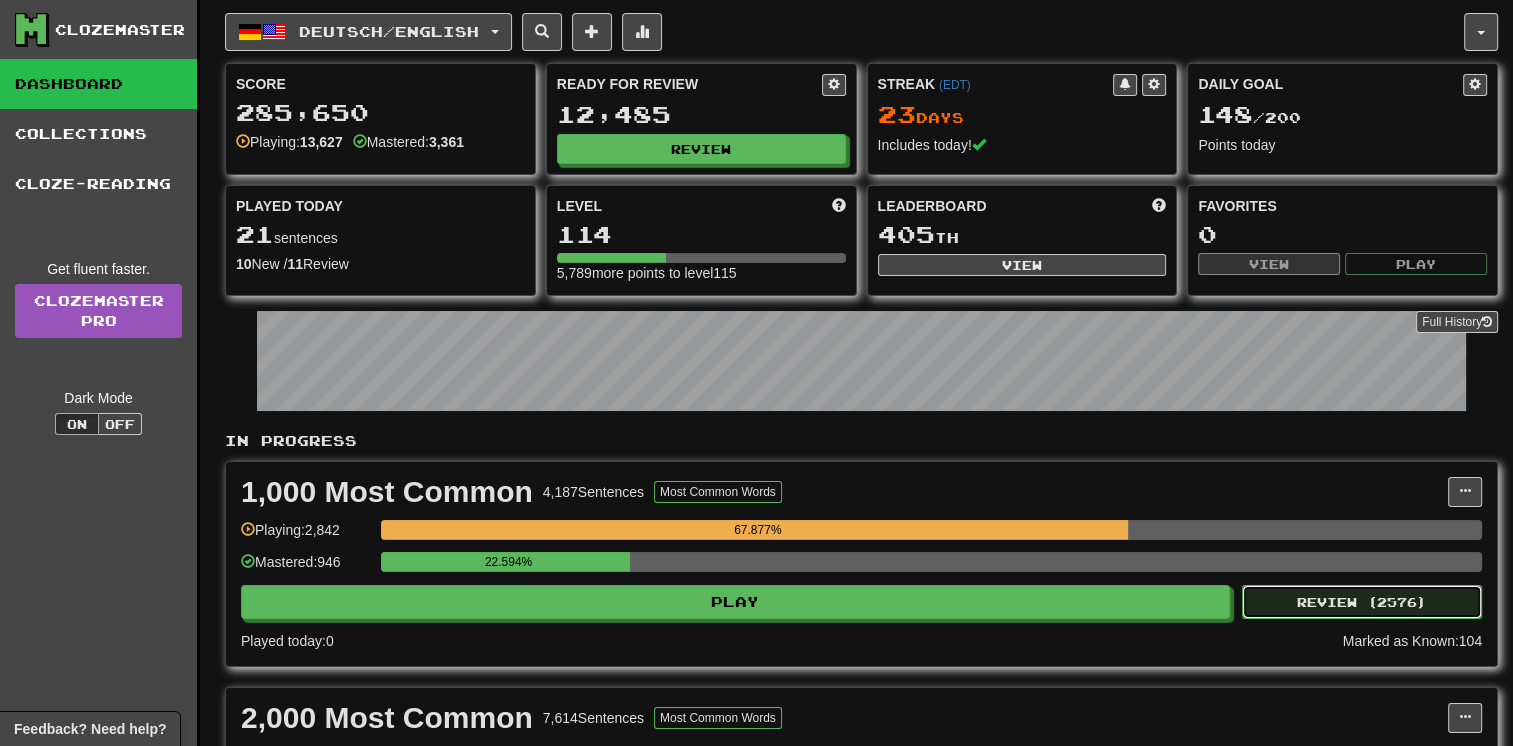 click on "Review ( 2576 )" at bounding box center [1362, 602] 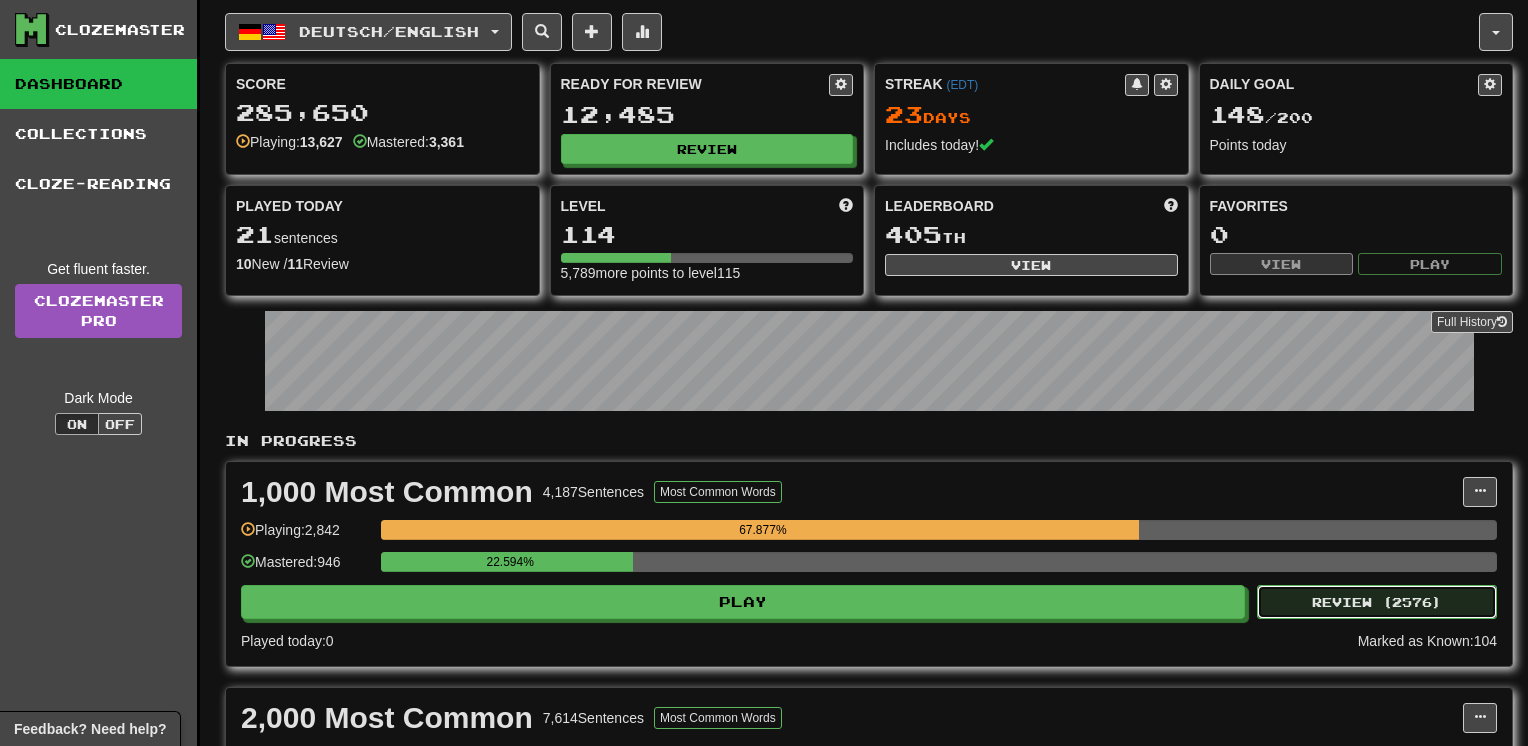 select on "**" 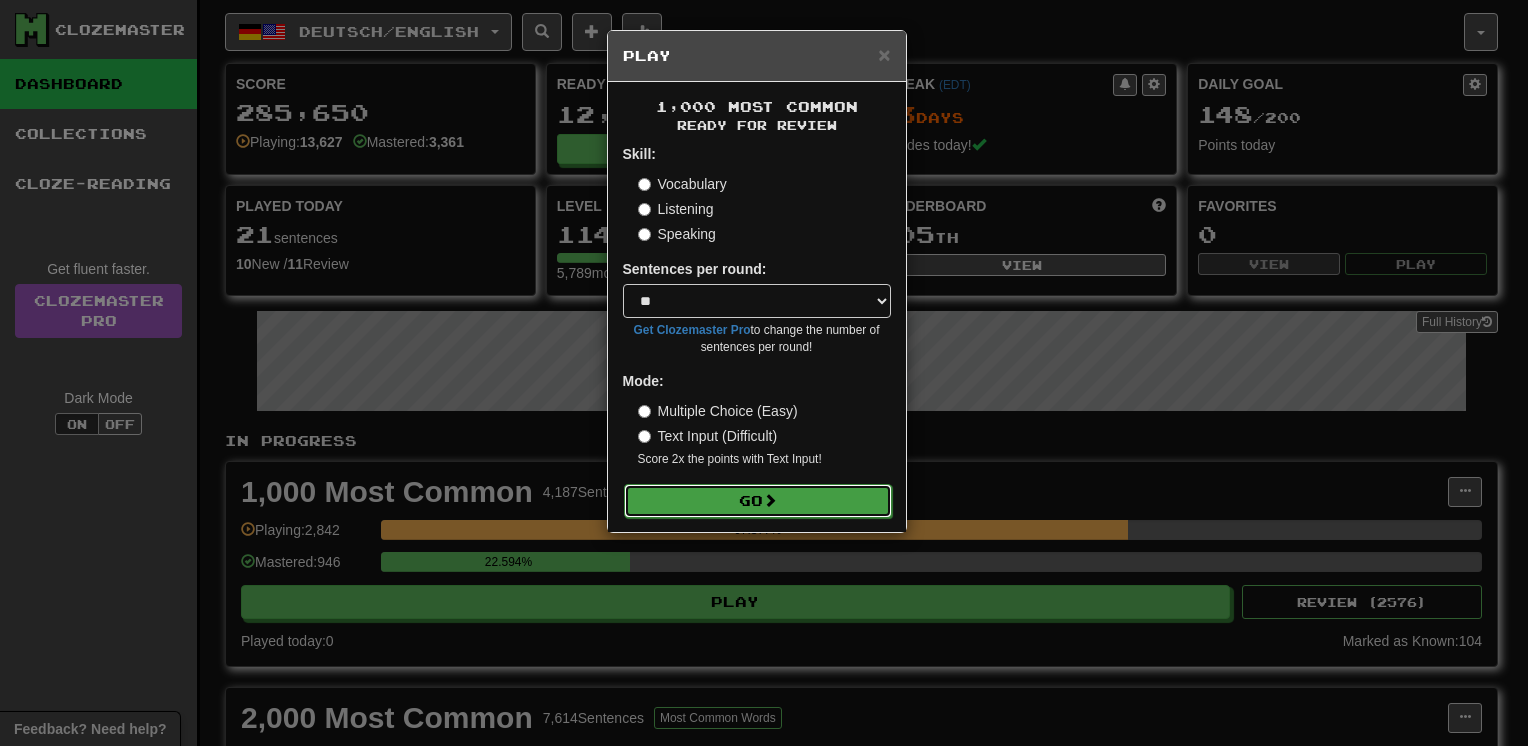 click on "Go" at bounding box center [758, 501] 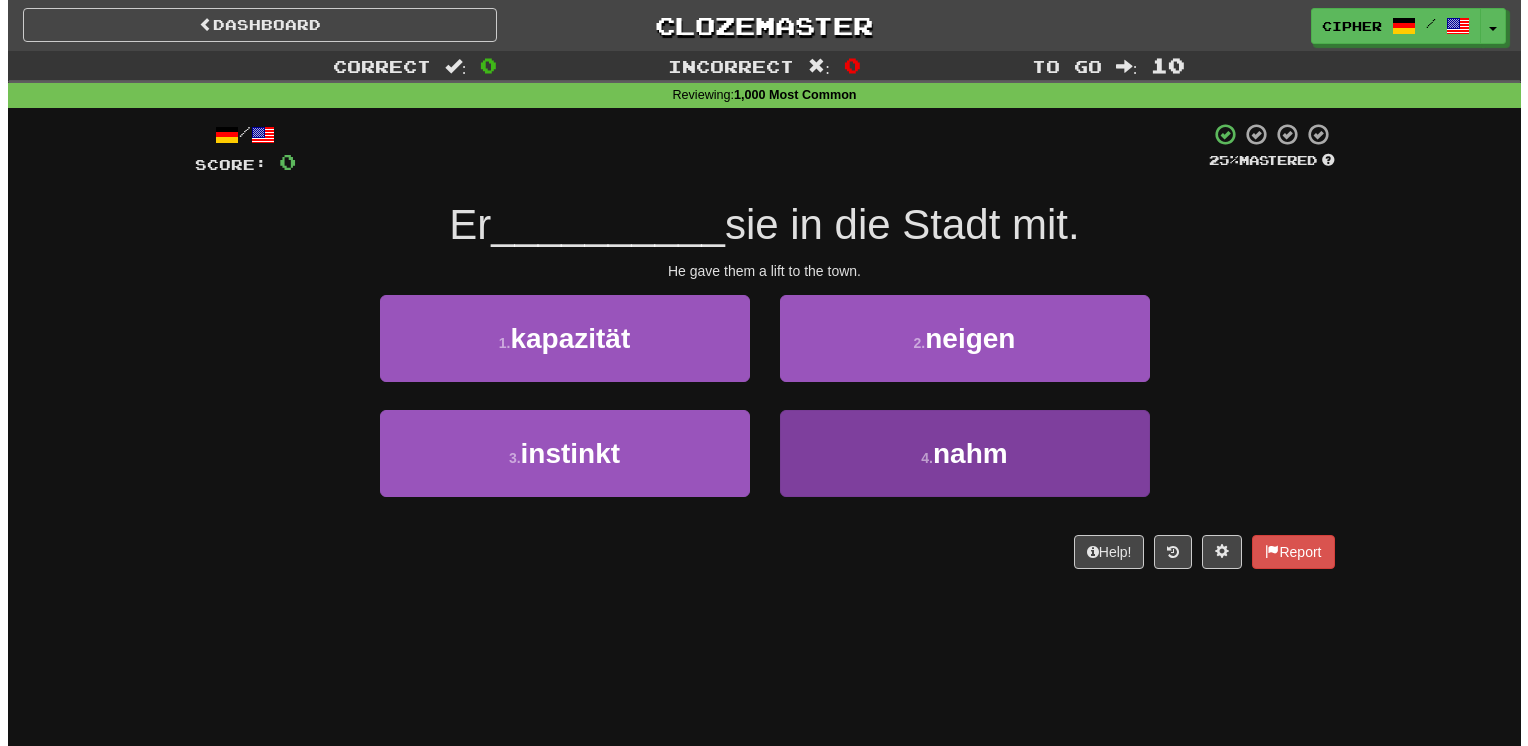 scroll, scrollTop: 0, scrollLeft: 0, axis: both 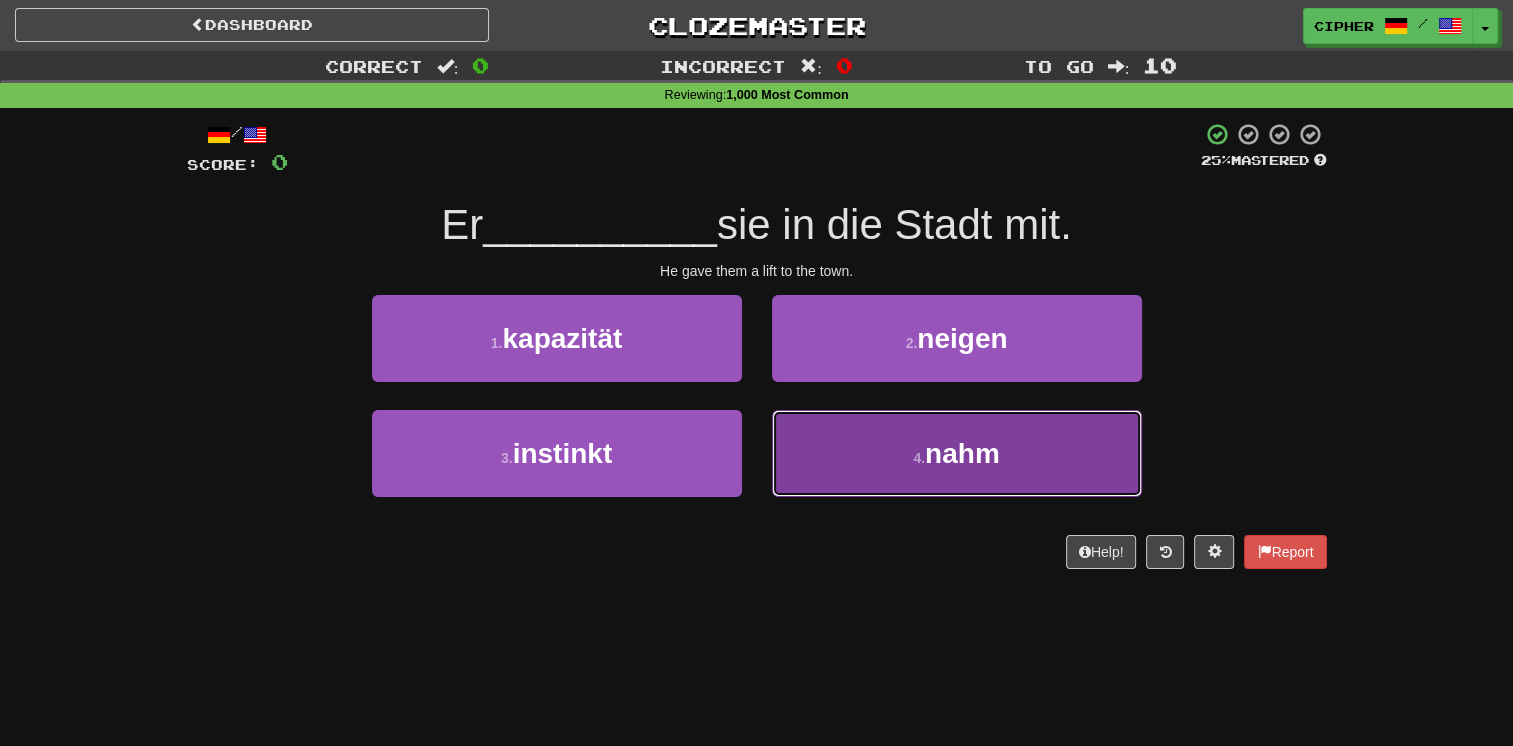 click on "4 .  nahm" at bounding box center (957, 453) 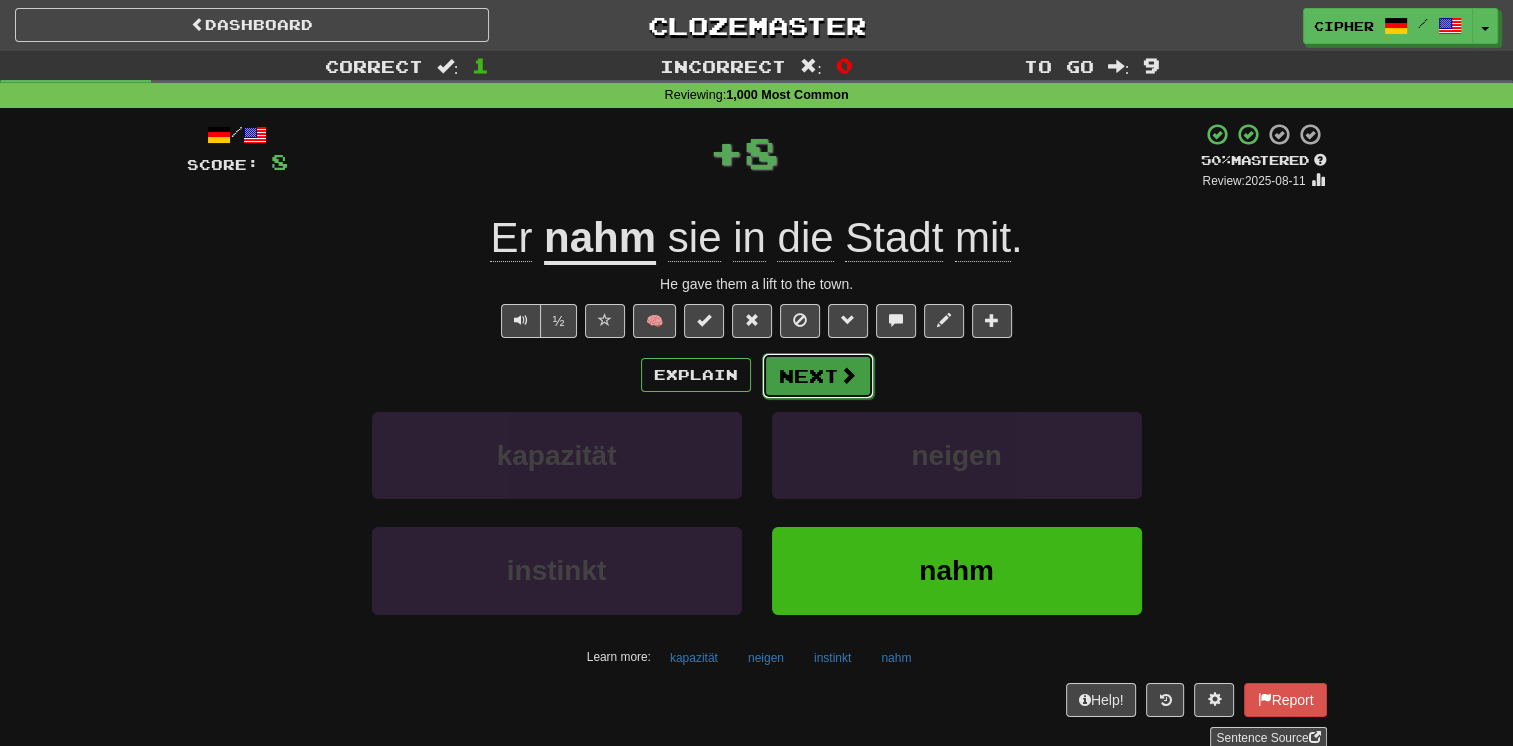 click on "Next" at bounding box center (818, 376) 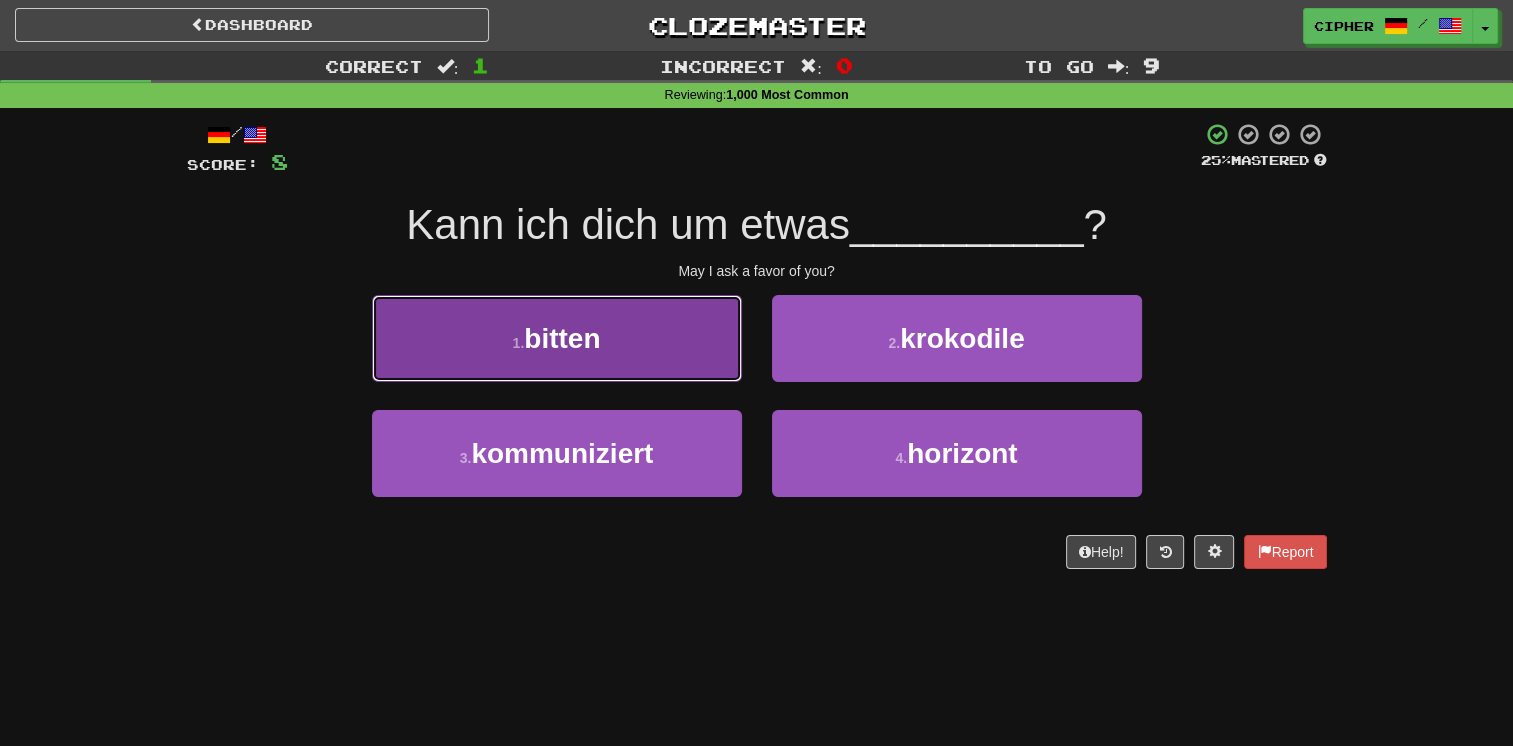 click on "1 .  bitten" at bounding box center (557, 338) 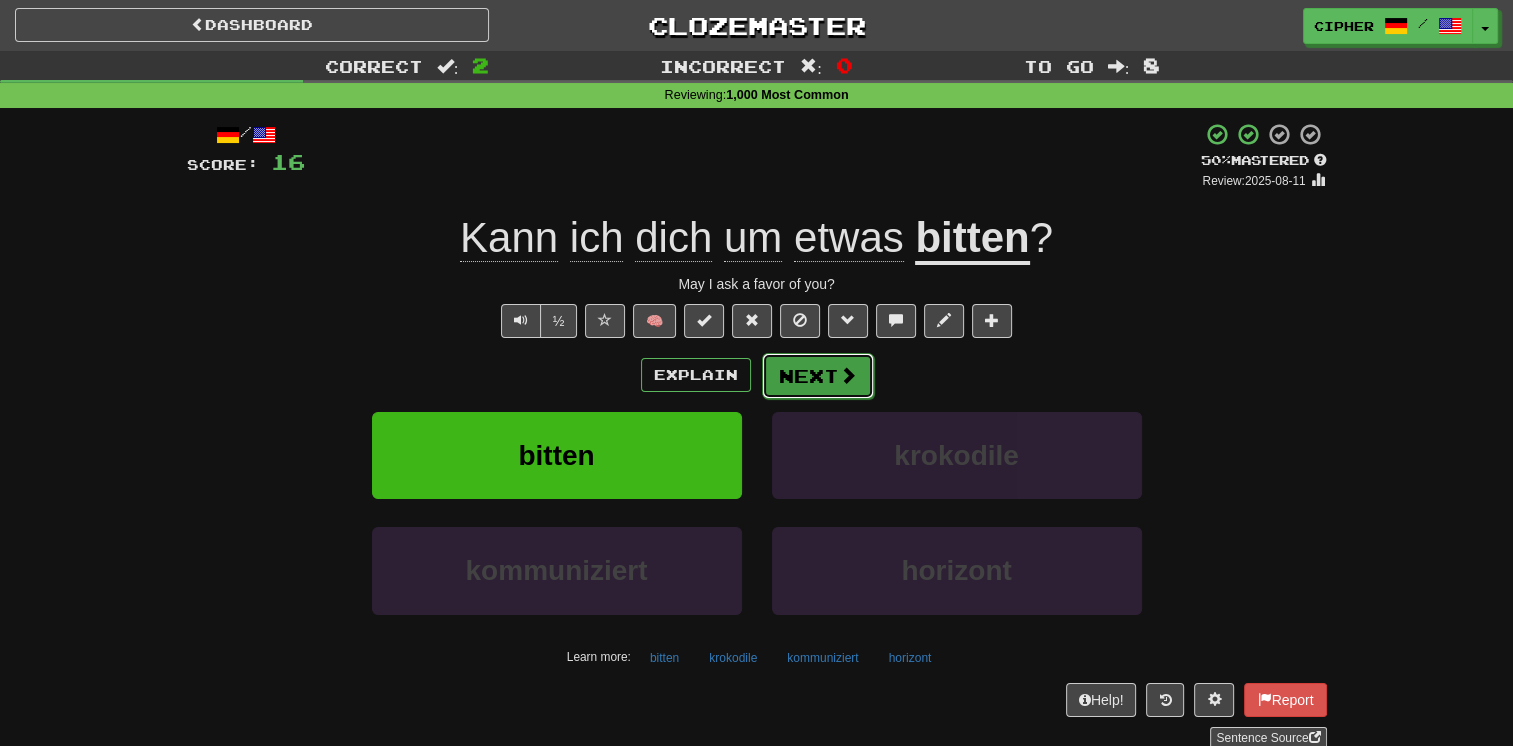 click on "Next" at bounding box center [818, 376] 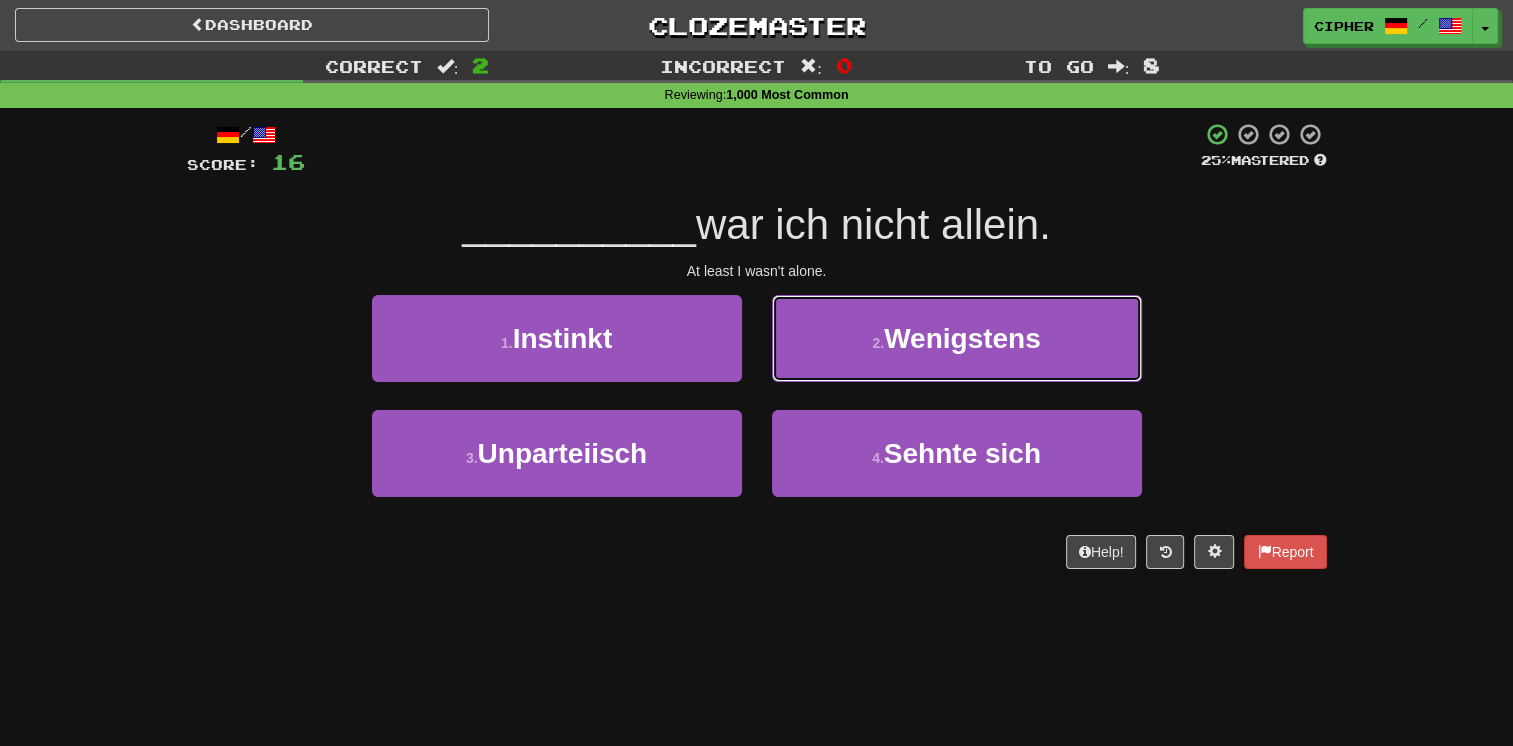 click on "2 .  Wenigstens" at bounding box center (957, 338) 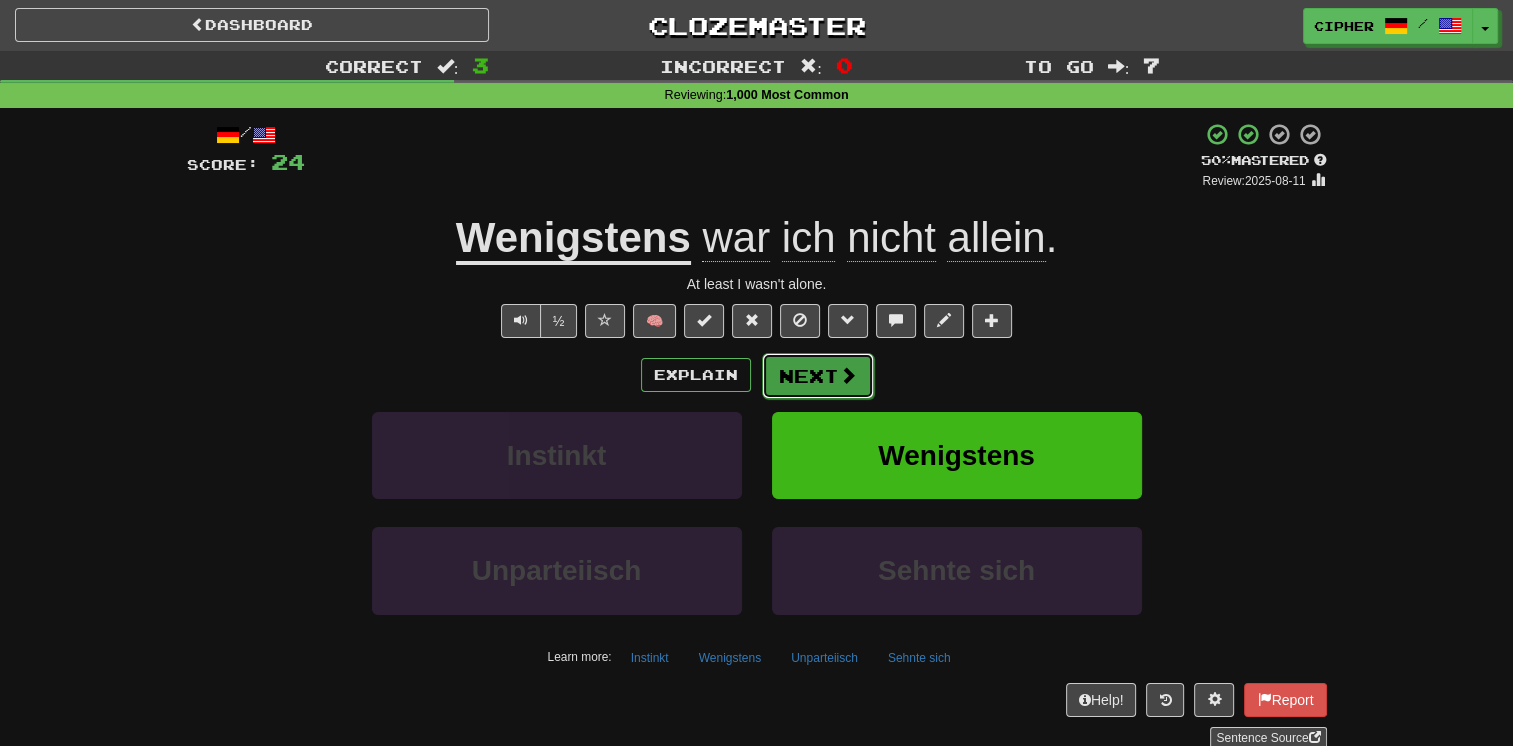 click on "Next" at bounding box center [818, 376] 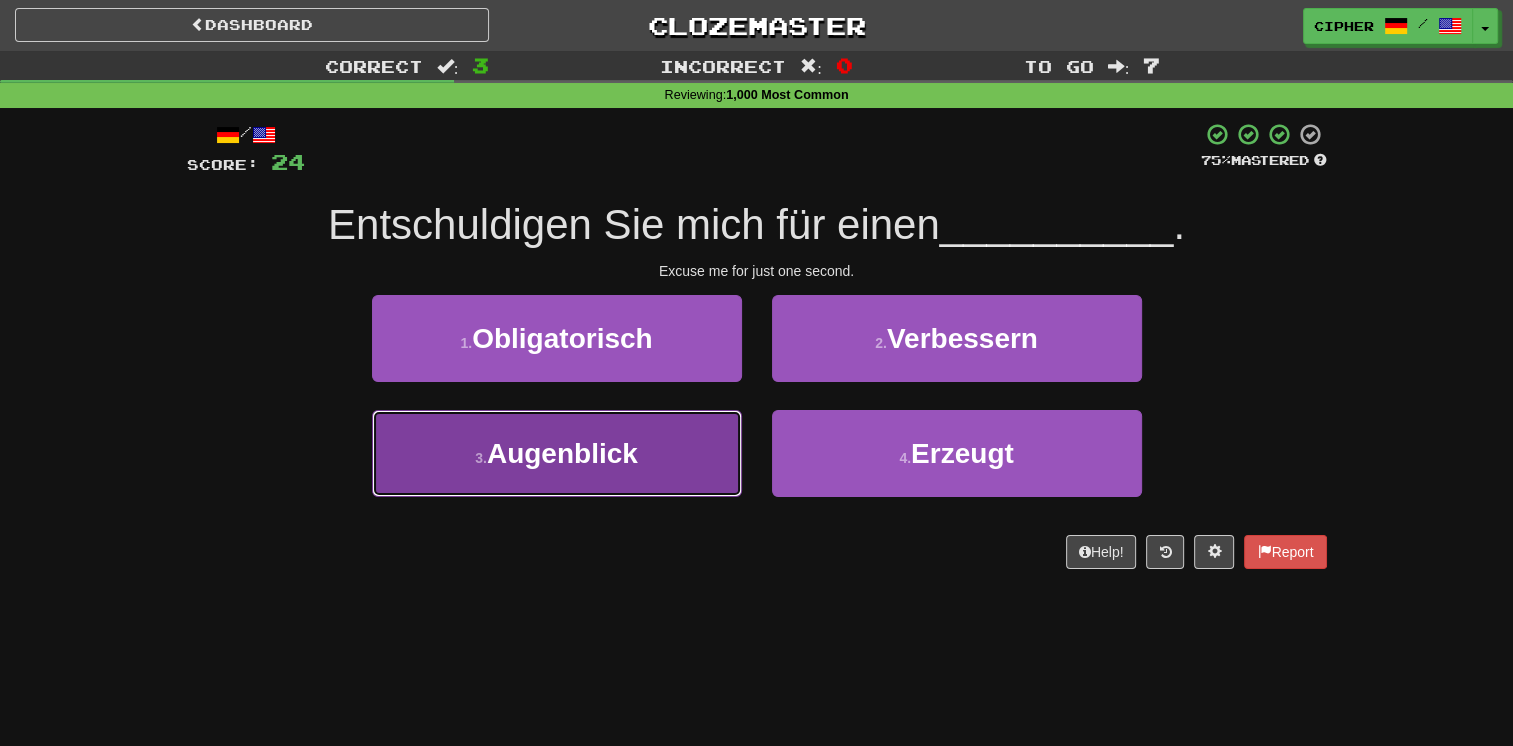 click on "3 .  Augenblick" at bounding box center (557, 453) 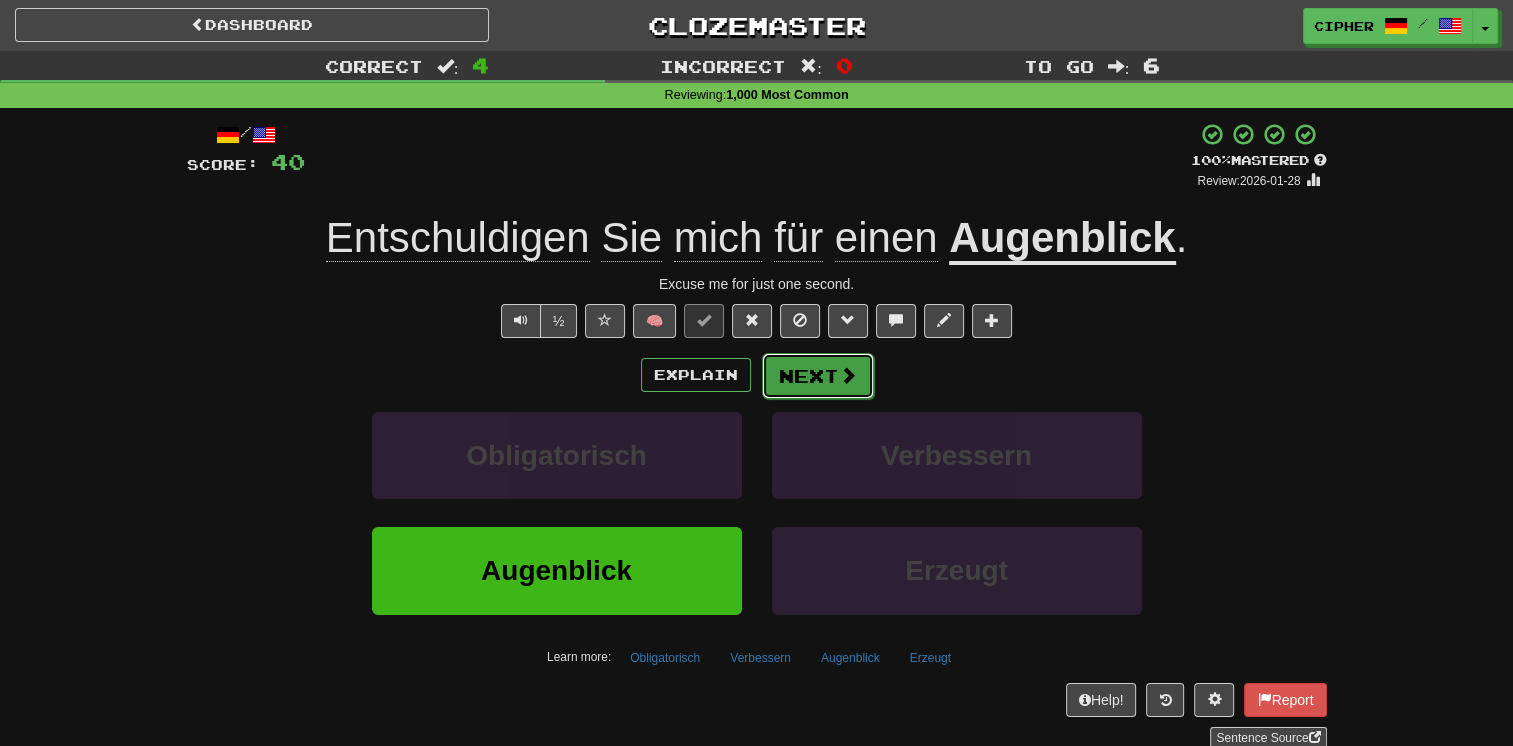 click on "Next" at bounding box center [818, 376] 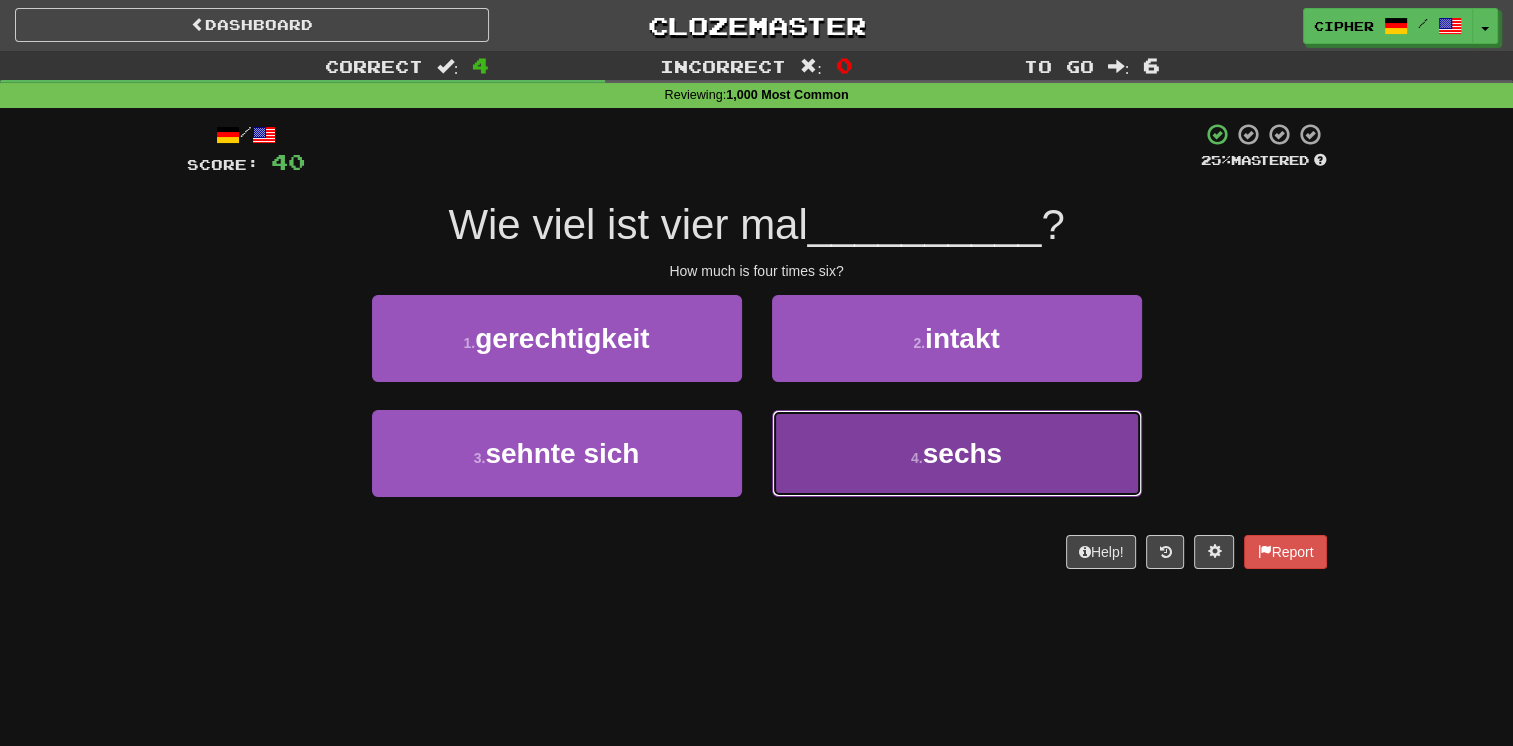 click on "4 .  sechs" at bounding box center [957, 453] 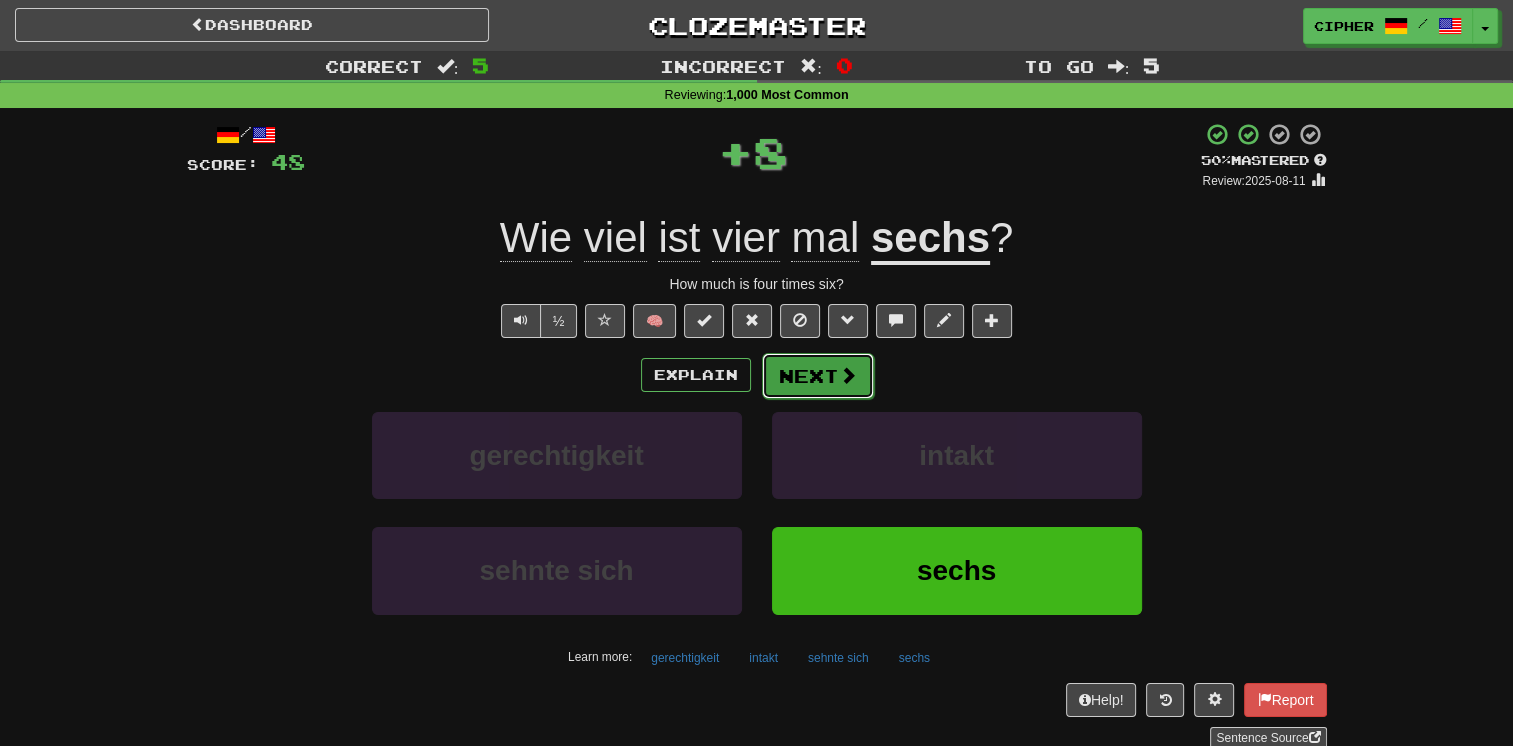 click on "Next" at bounding box center [818, 376] 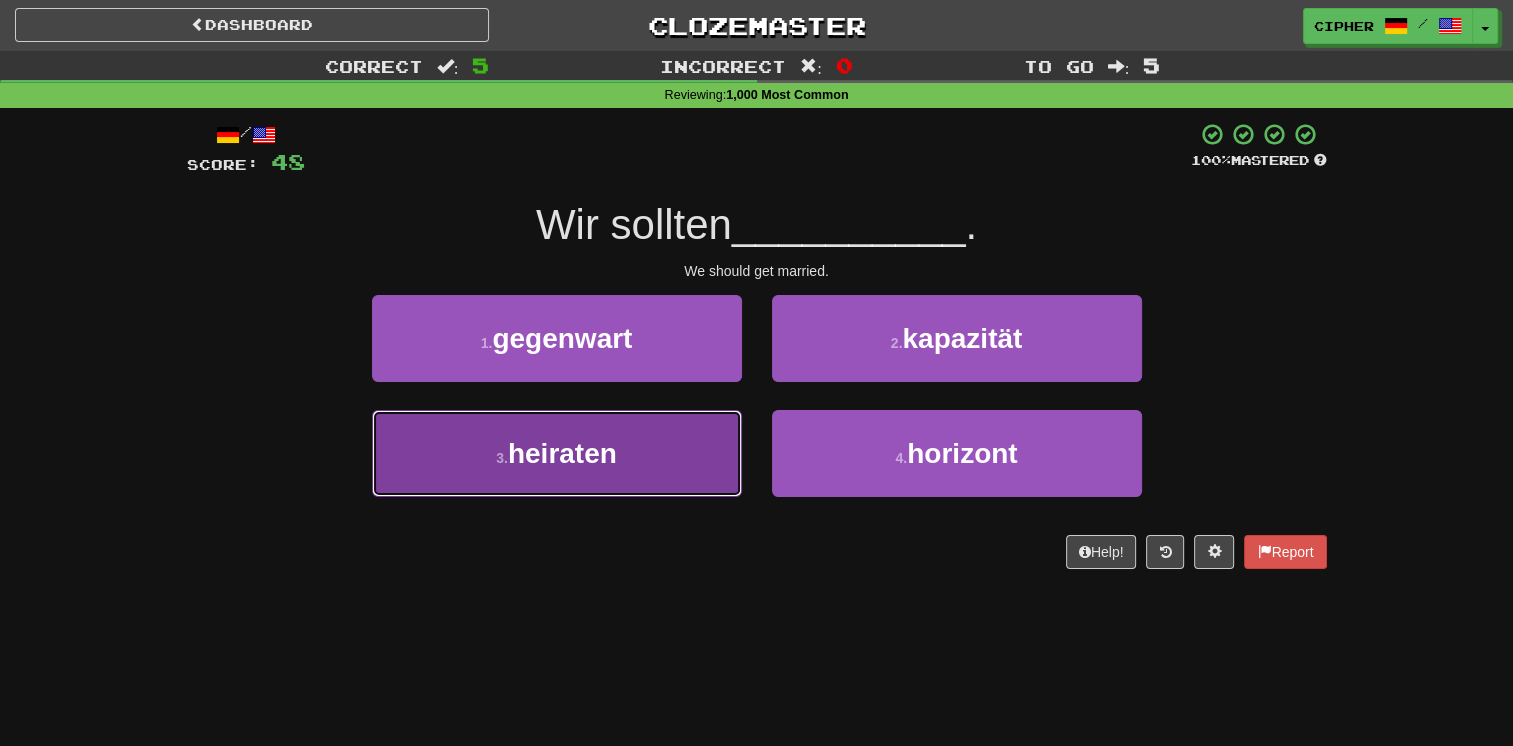 click on "3 .  heiraten" at bounding box center [557, 453] 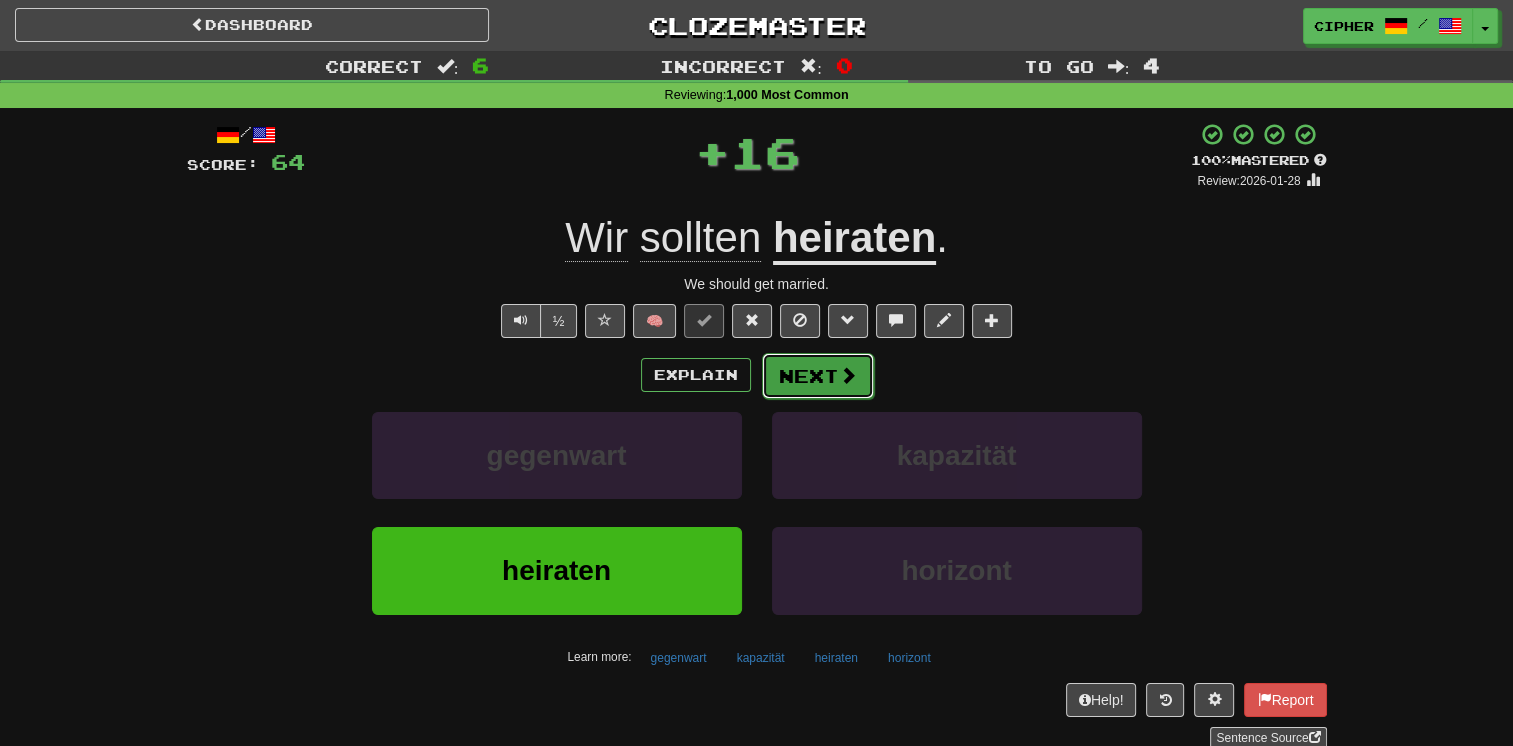click on "Next" at bounding box center [818, 376] 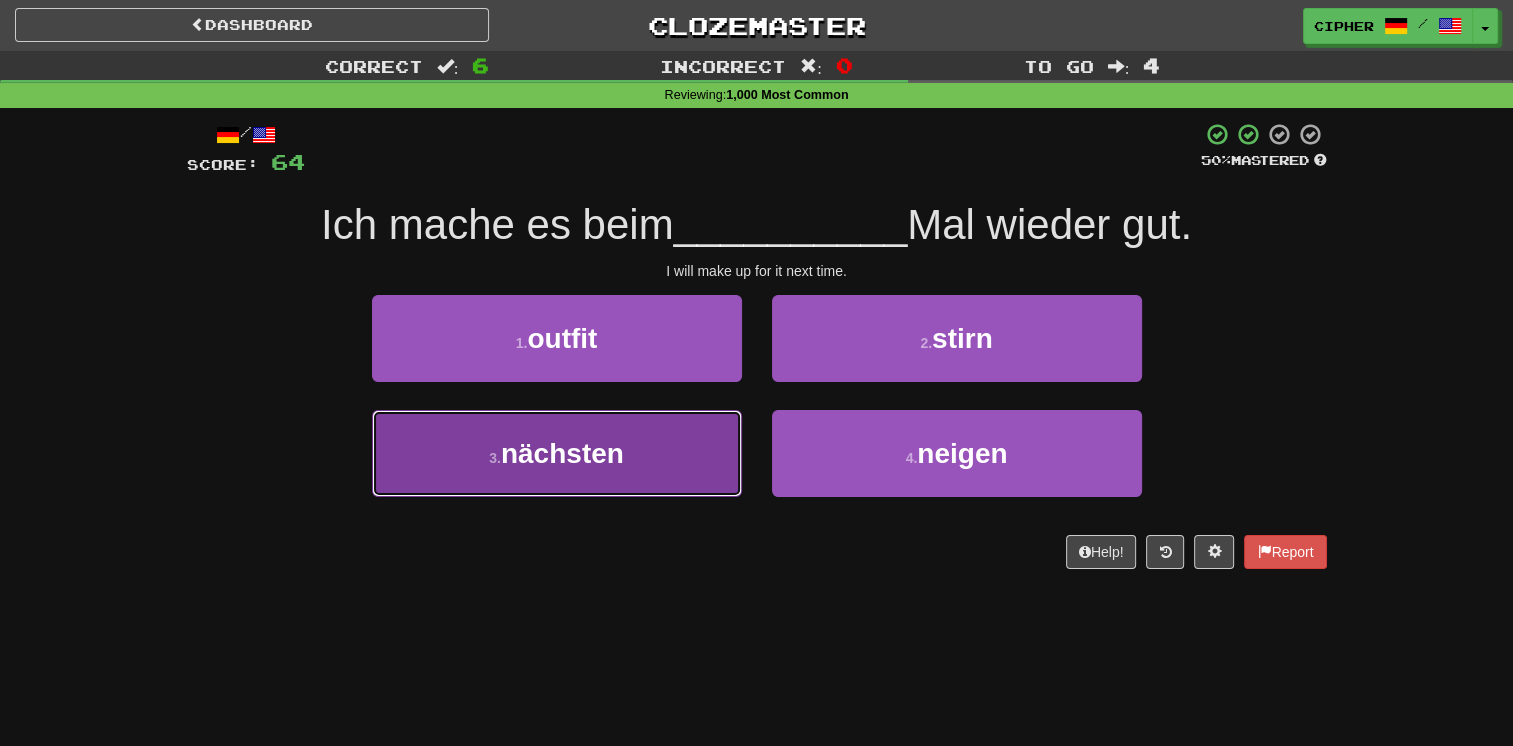 click on "3 .  nächsten" at bounding box center (557, 453) 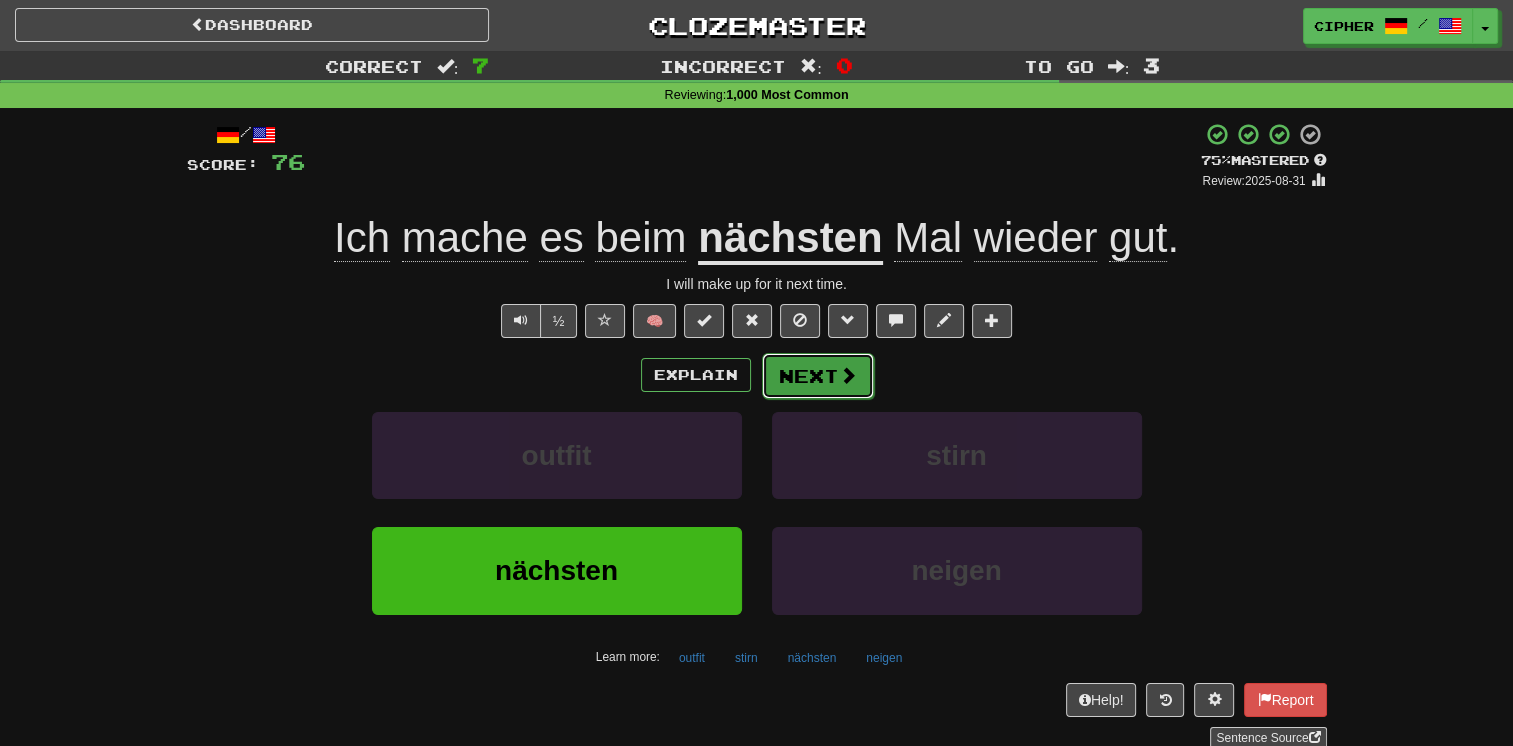 click on "Next" at bounding box center [818, 376] 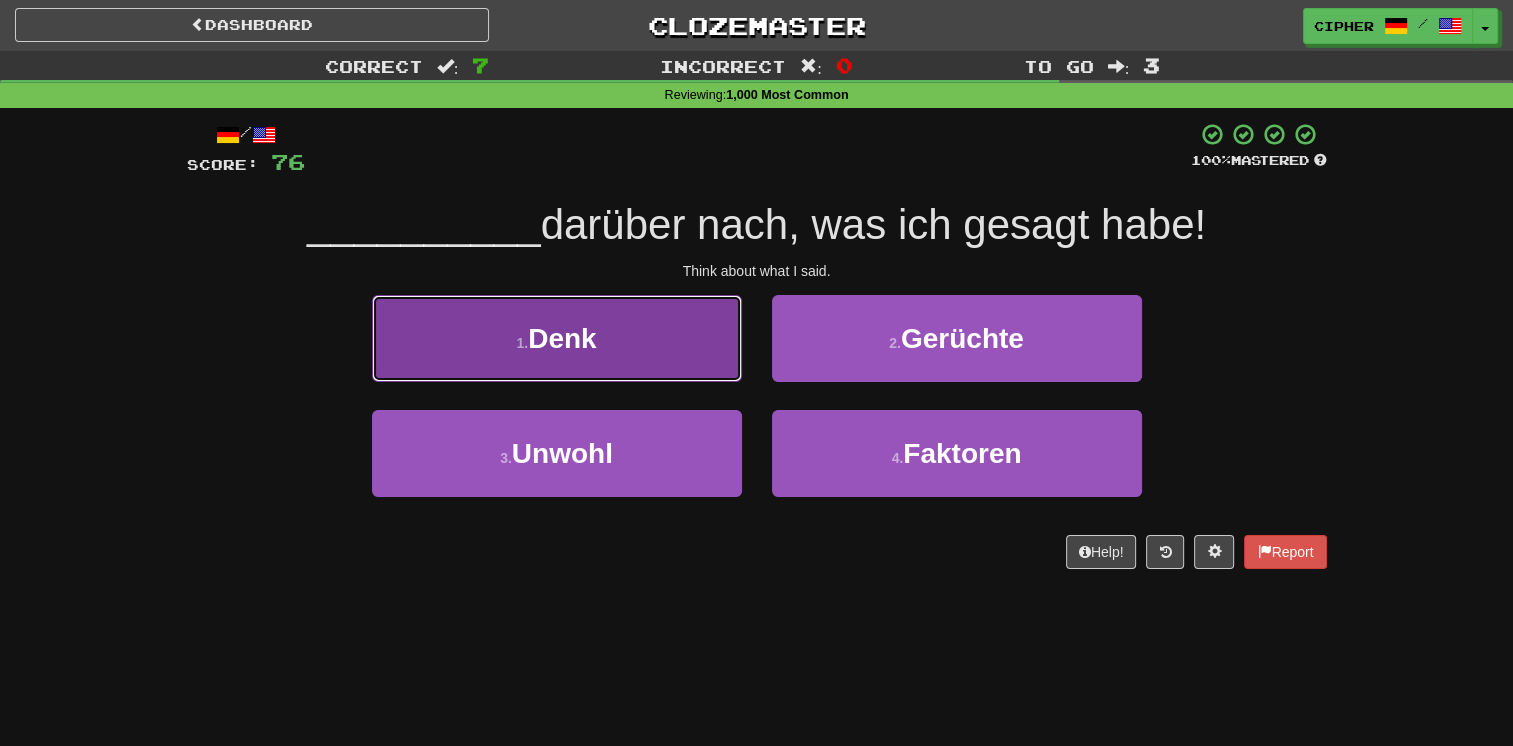 click on "1 .  Denk" at bounding box center [557, 338] 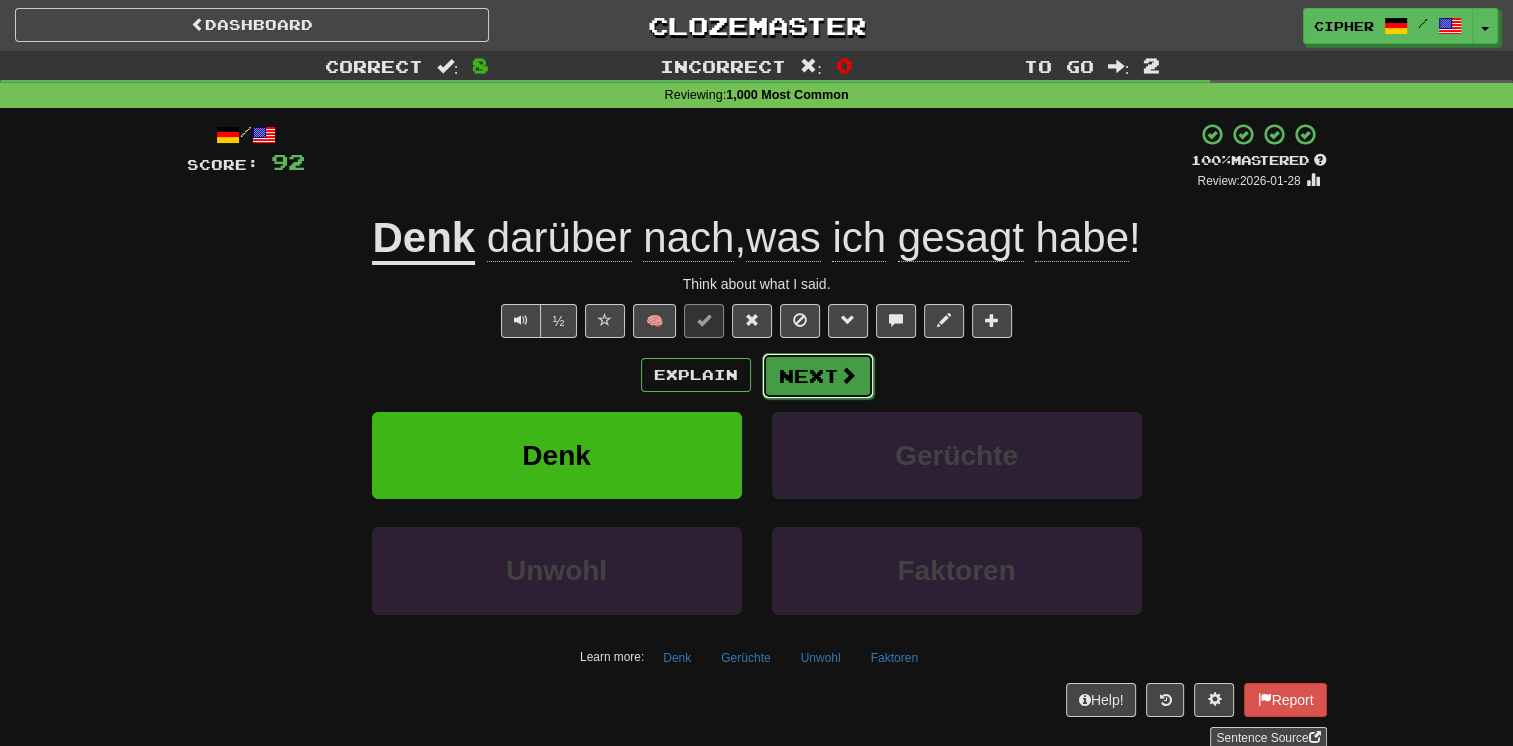 click on "Next" at bounding box center (818, 376) 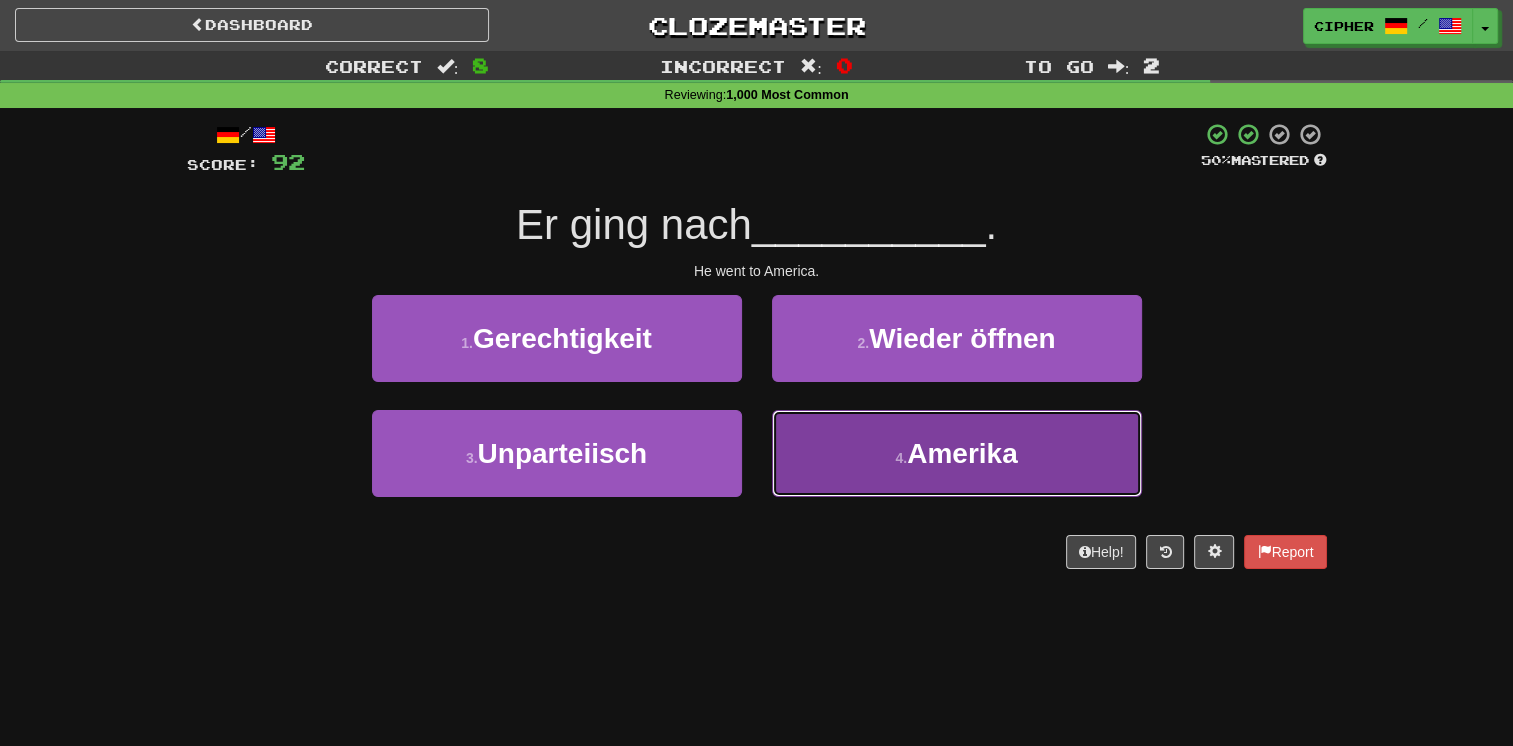 click on "4 .  Amerika" at bounding box center (957, 453) 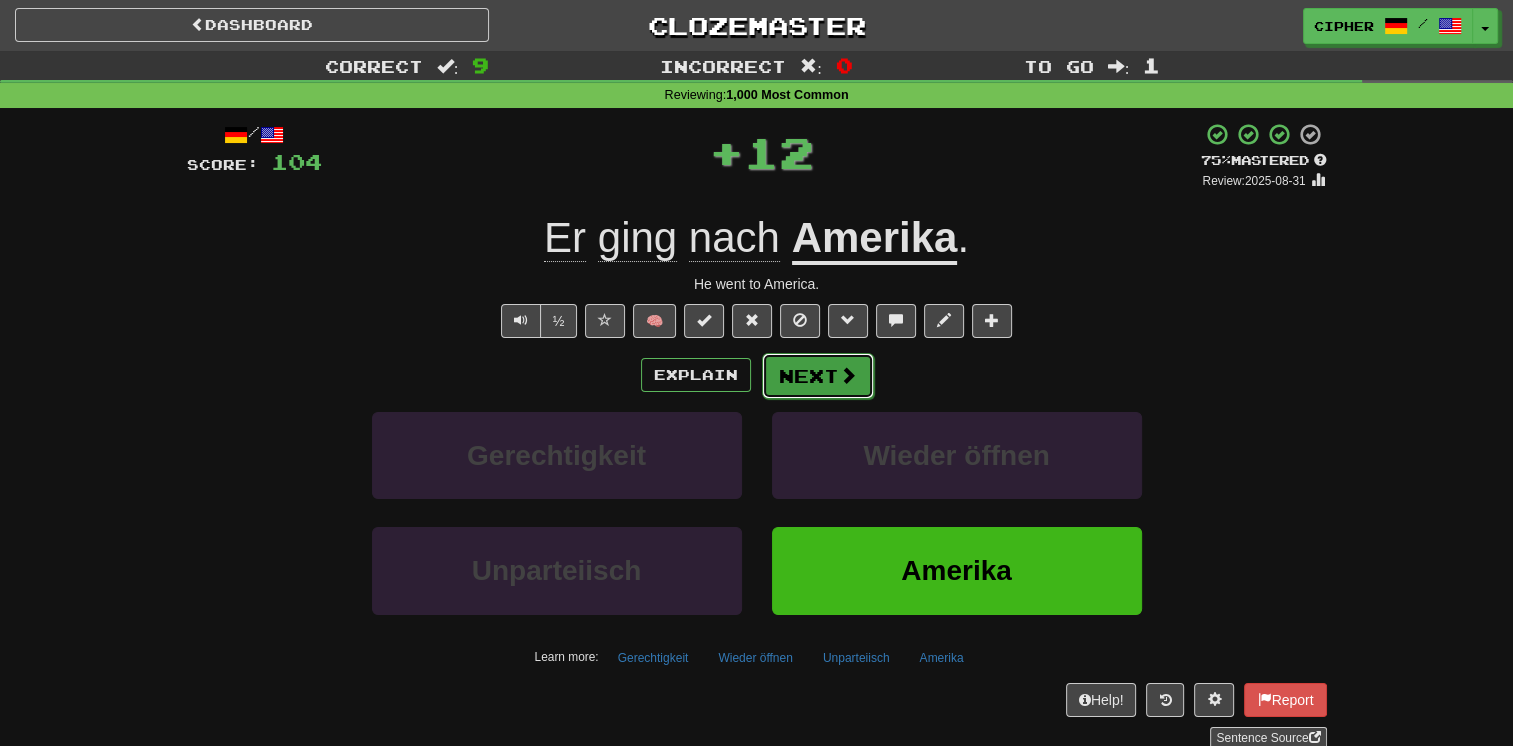 click on "Next" at bounding box center (818, 376) 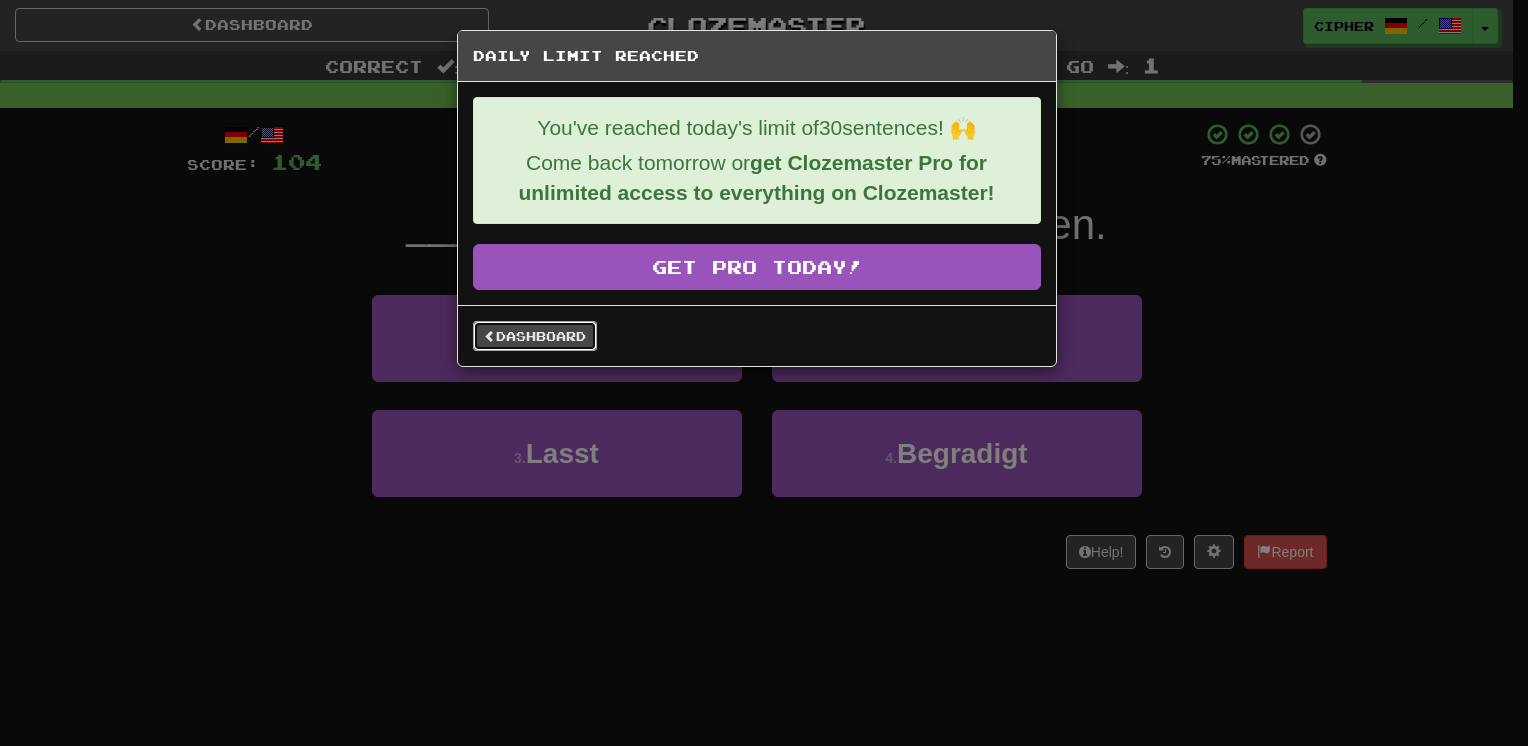 click on "Dashboard" at bounding box center [535, 336] 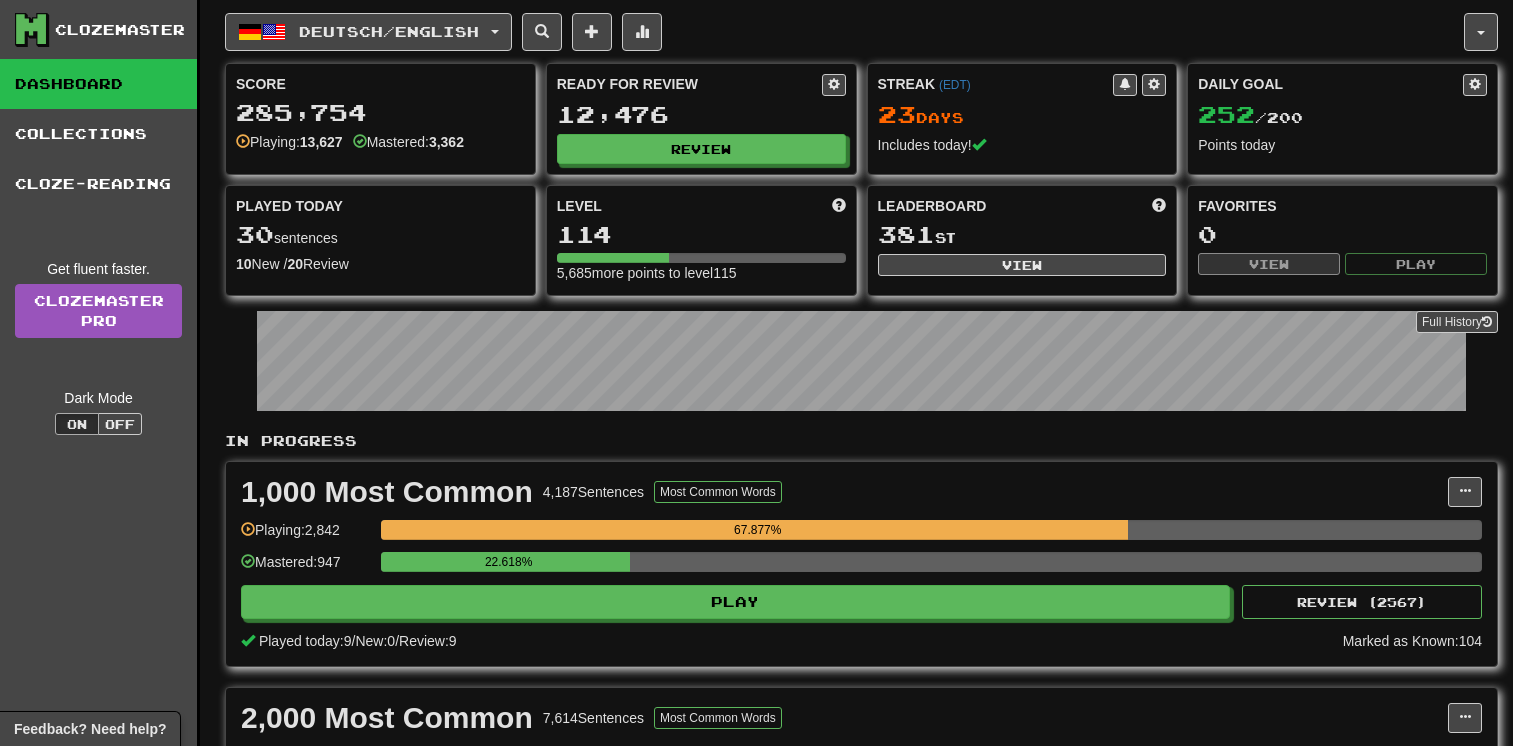 scroll, scrollTop: 0, scrollLeft: 0, axis: both 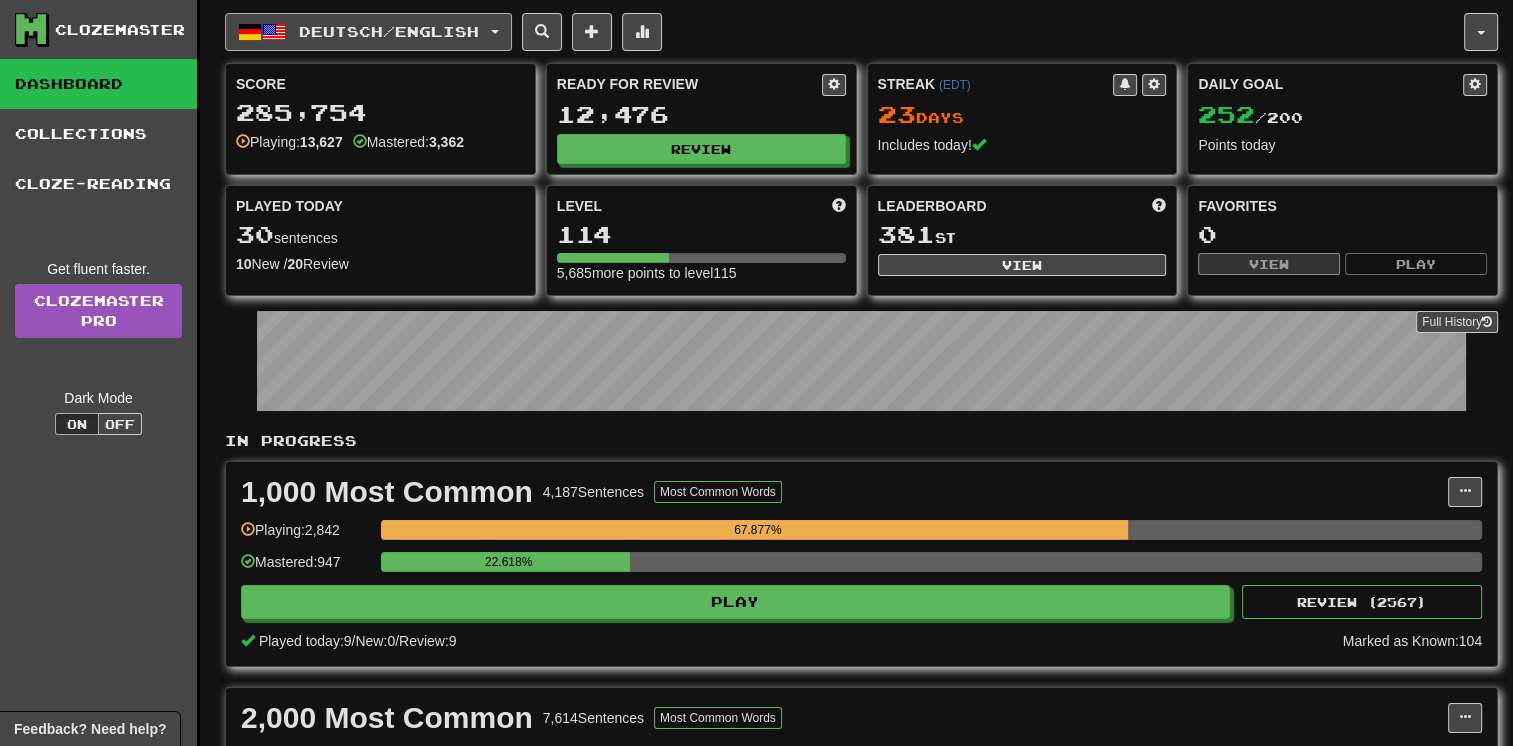 click on "Deutsch  /  English" at bounding box center (368, 32) 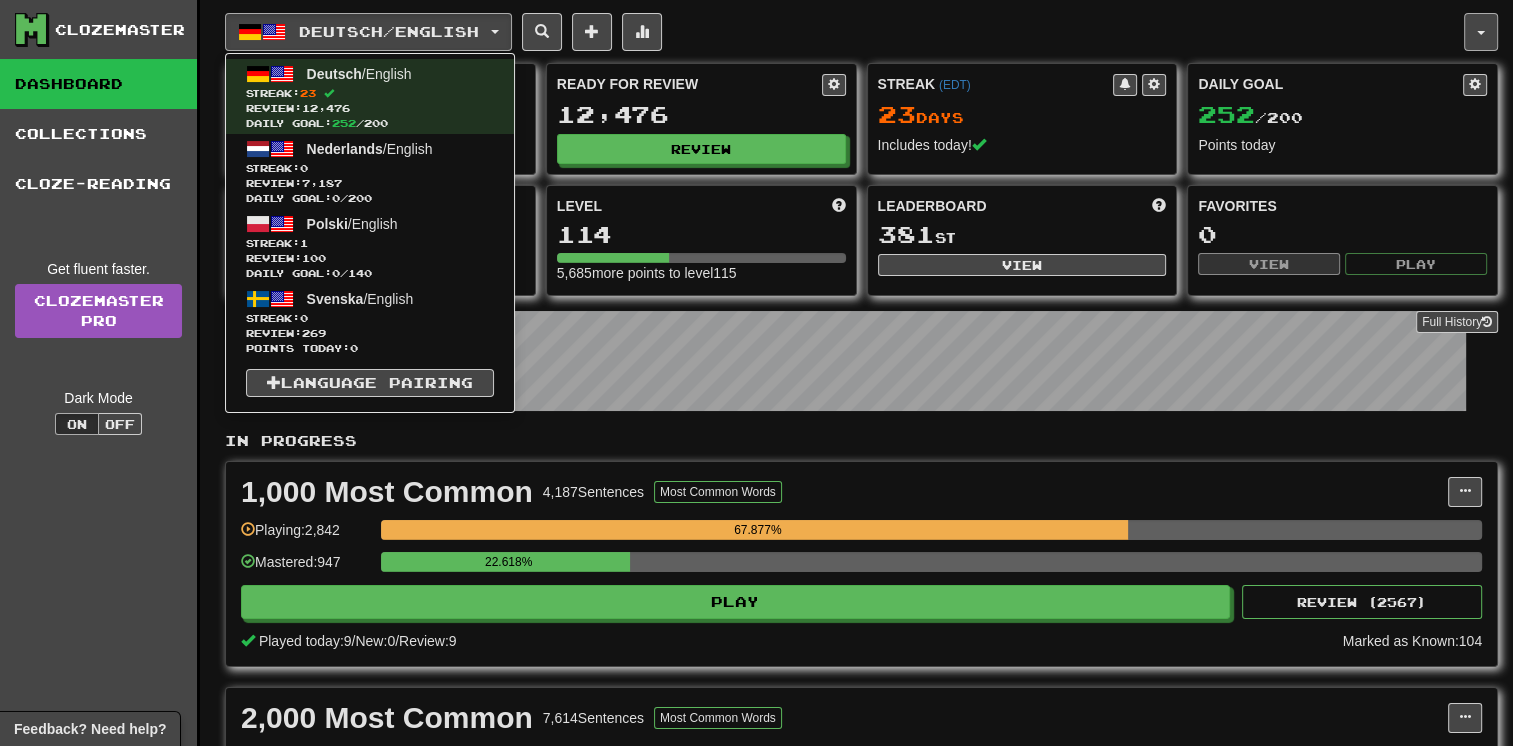 click at bounding box center [1481, 32] 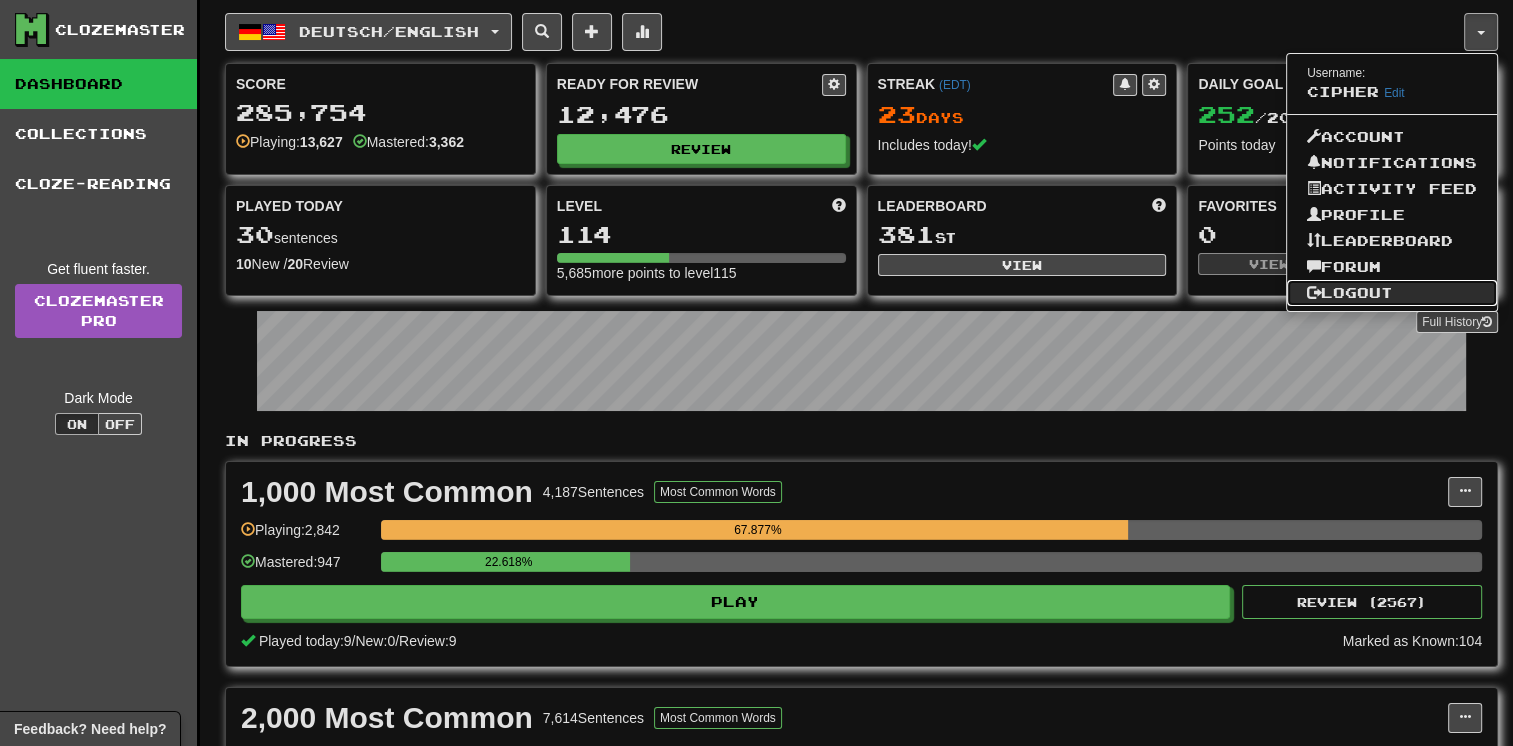 click on "Logout" at bounding box center [1392, 293] 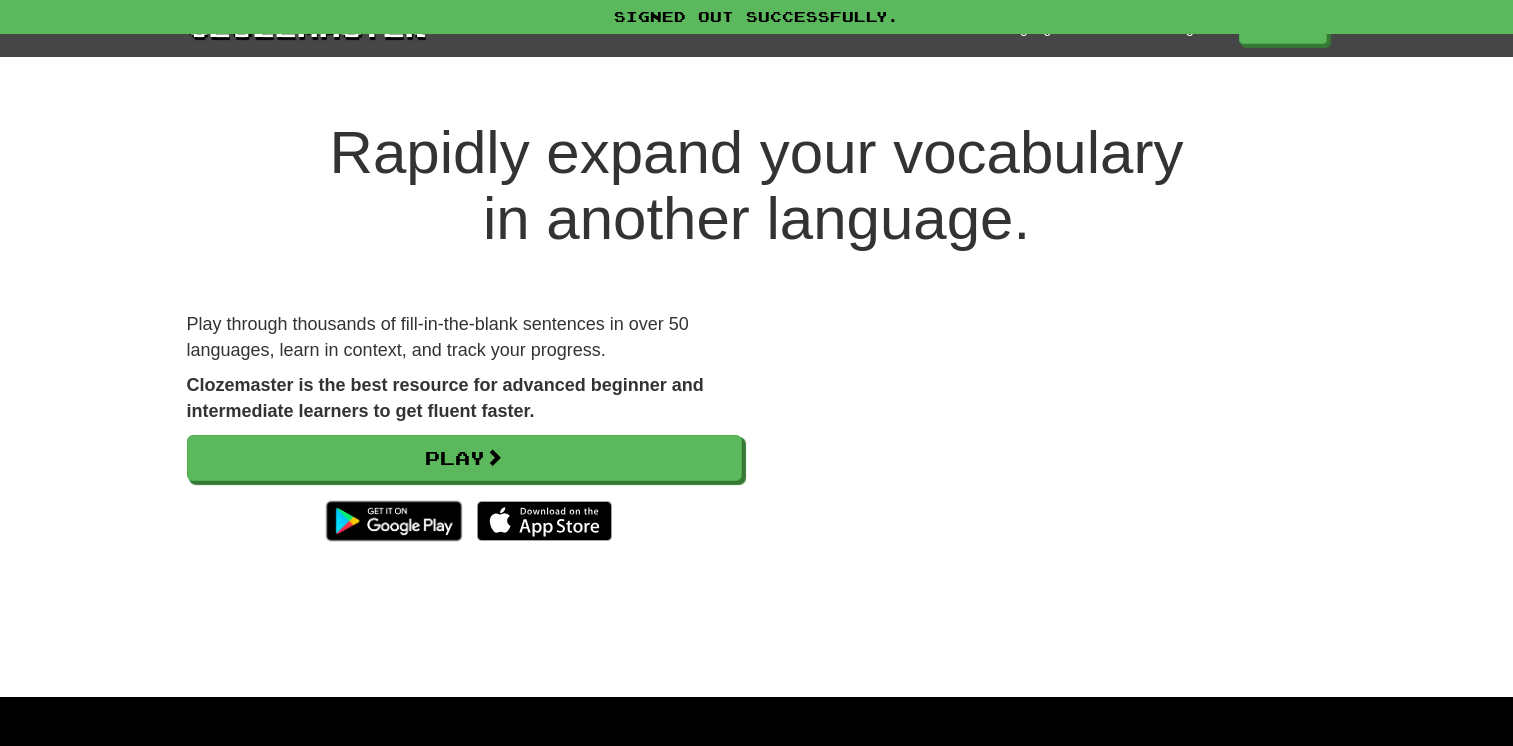scroll, scrollTop: 0, scrollLeft: 0, axis: both 